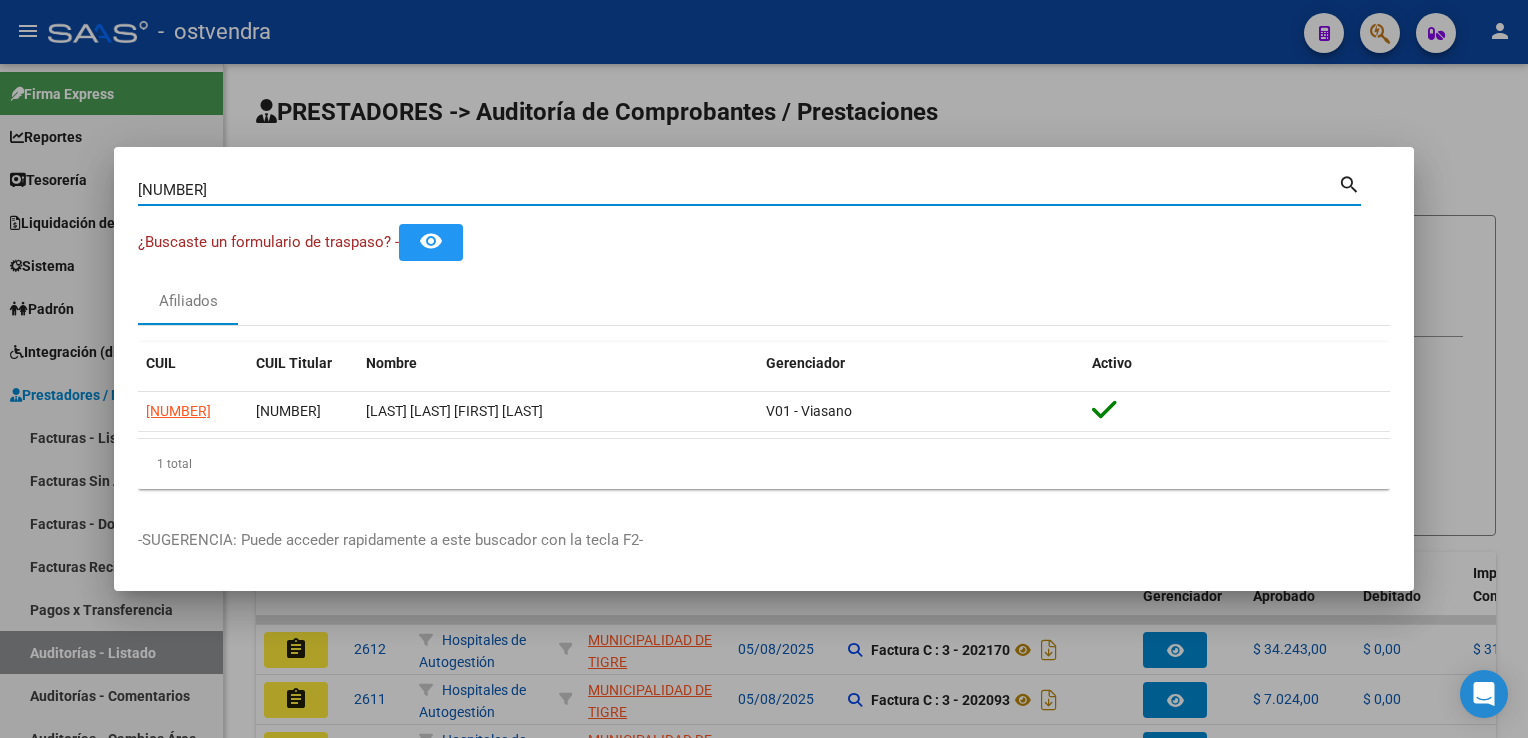 scroll, scrollTop: 0, scrollLeft: 0, axis: both 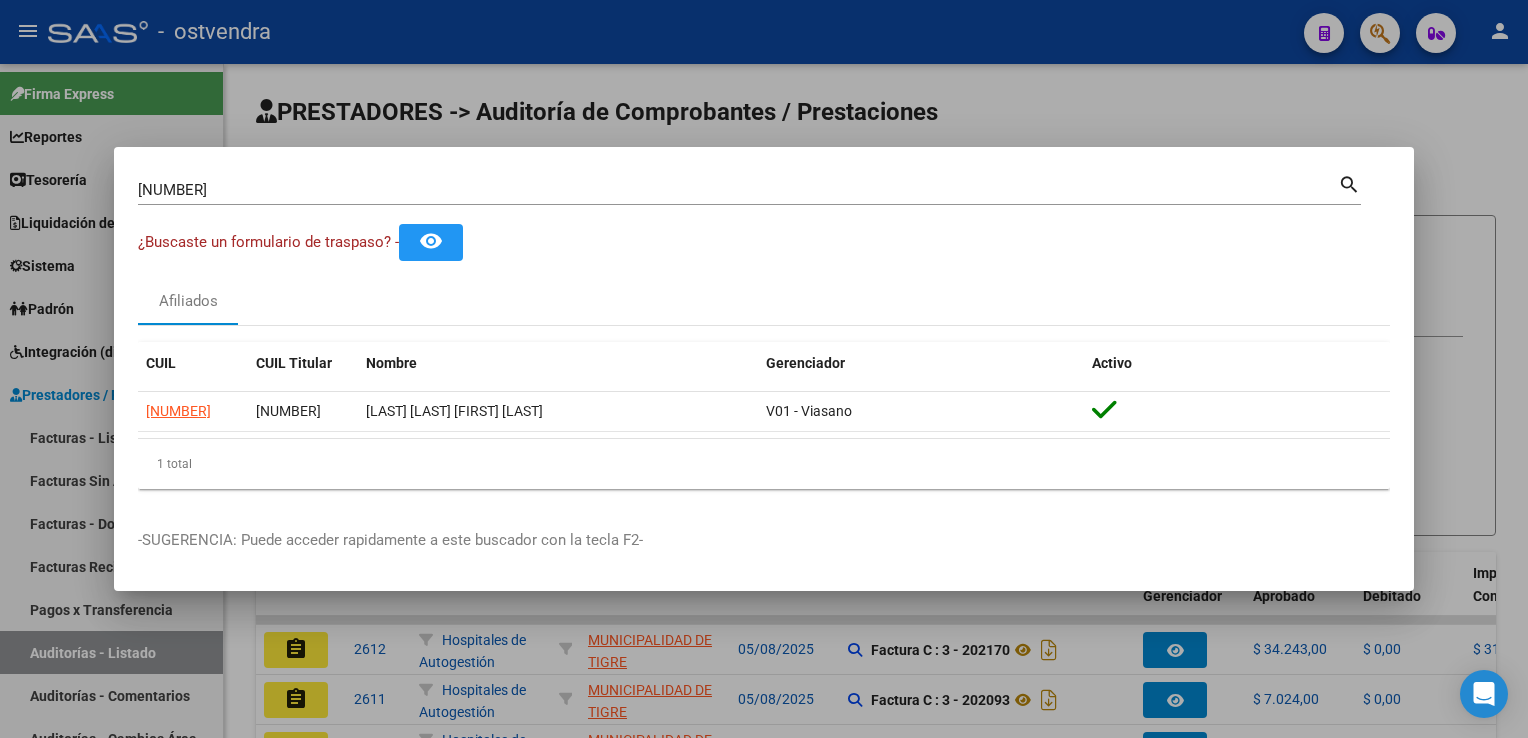 click at bounding box center (764, 369) 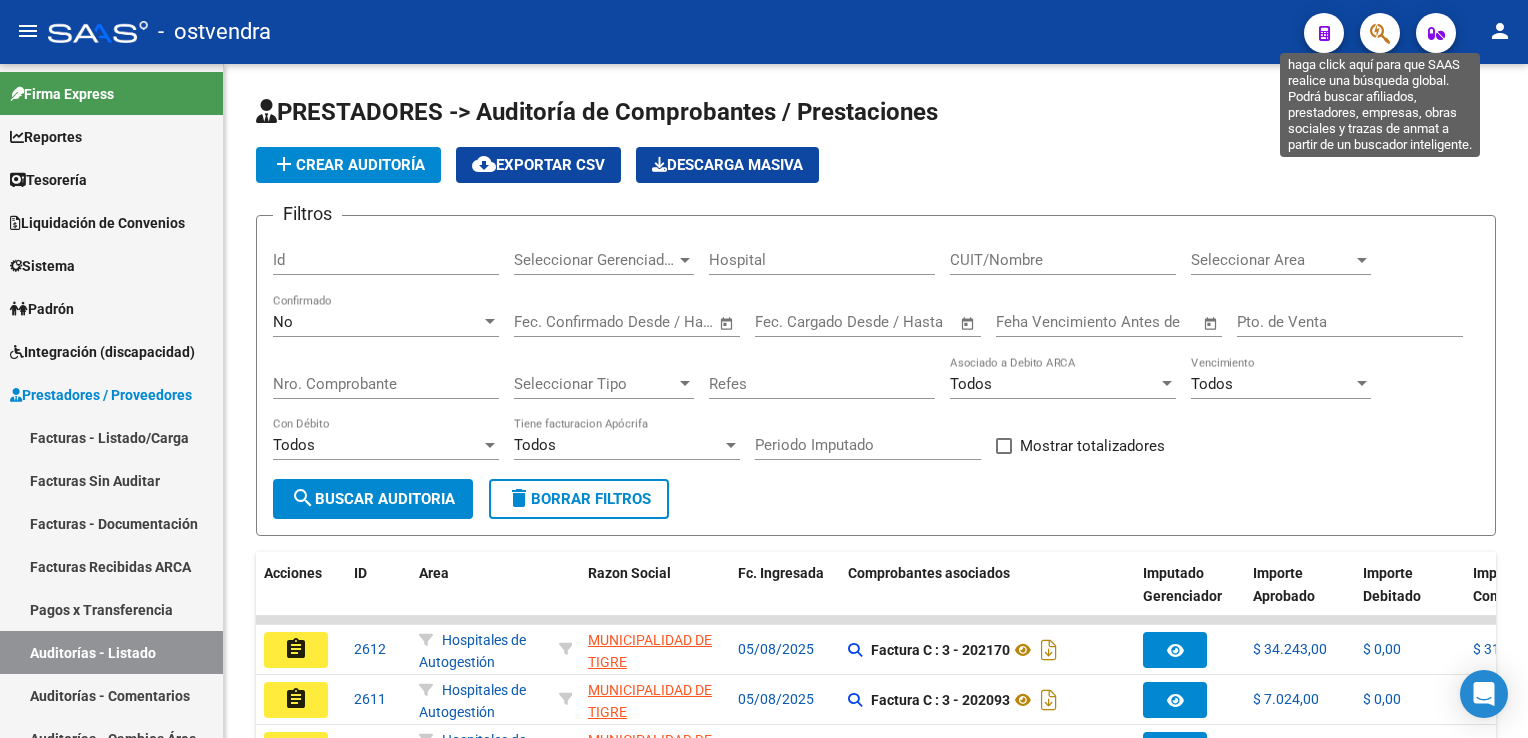 click 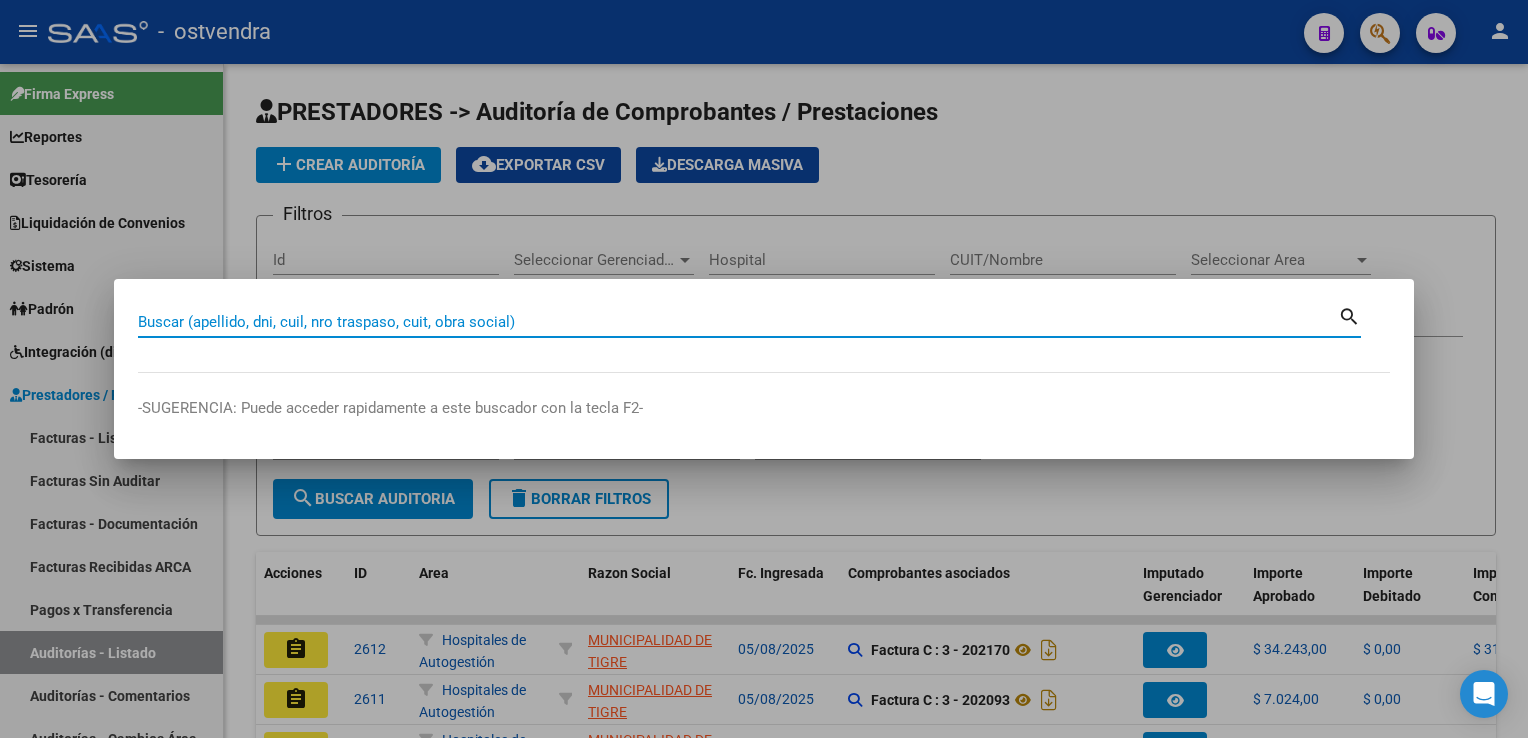 click on "Buscar (apellido, dni, cuil, nro traspaso, cuit, obra social)" at bounding box center [738, 322] 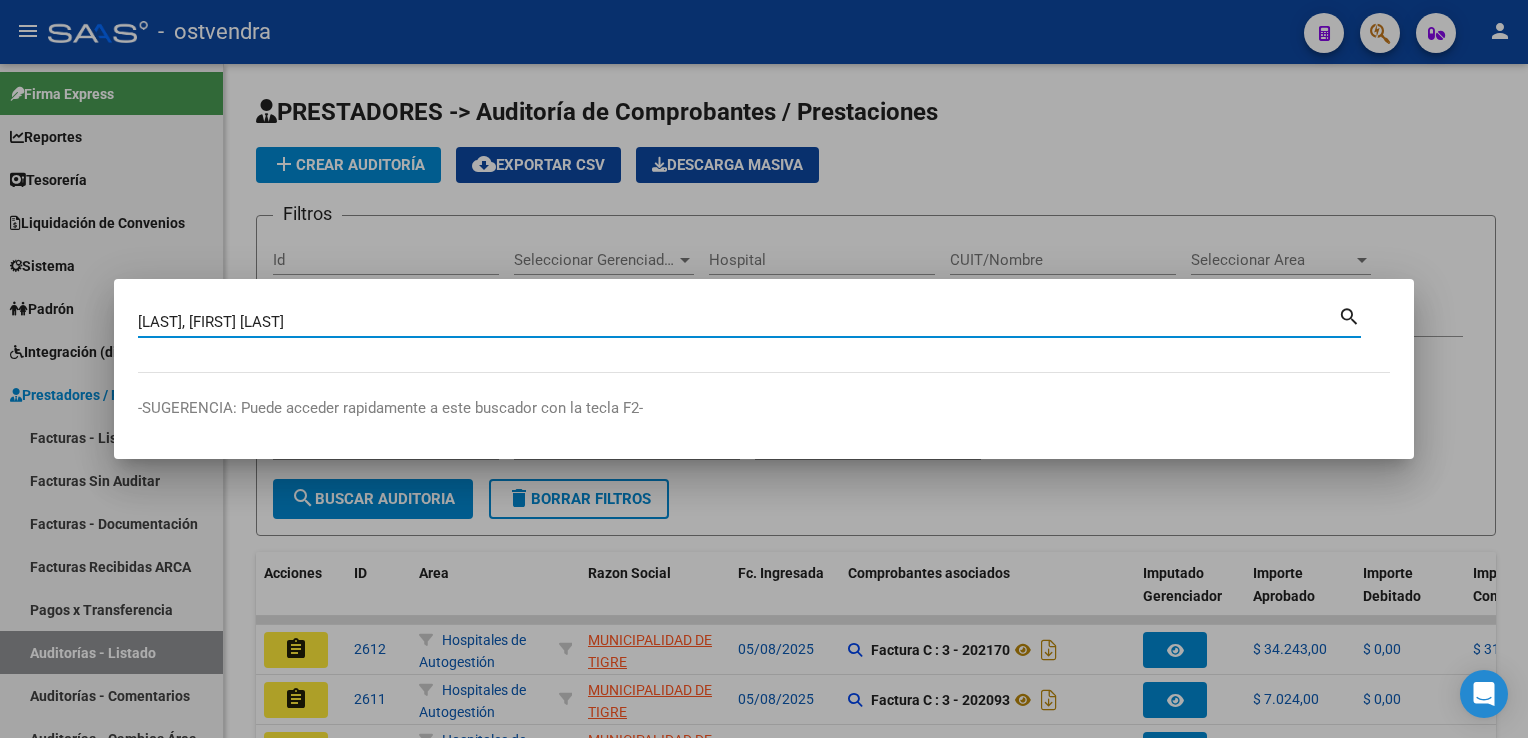 type on "[LAST], [FIRST] [LAST]" 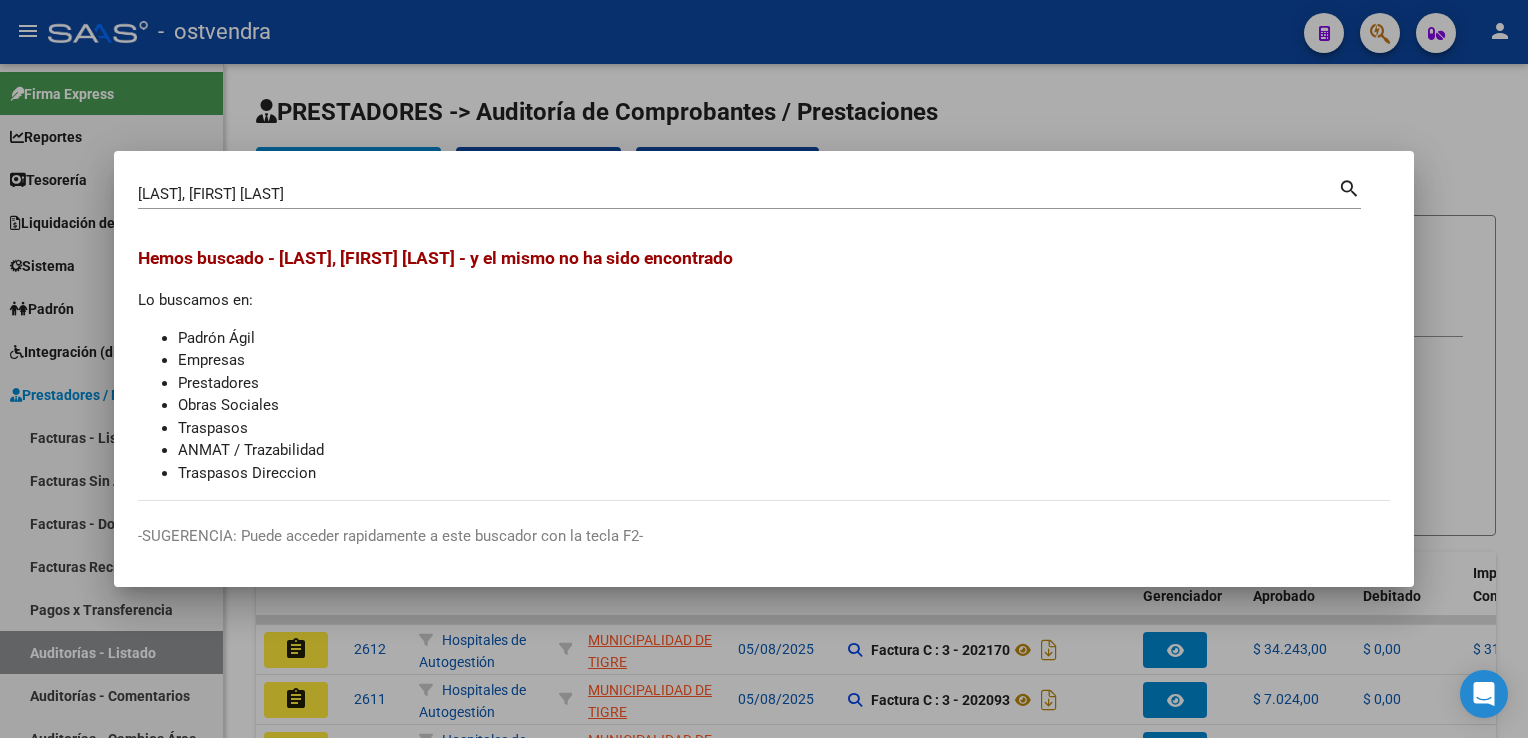 click at bounding box center [764, 369] 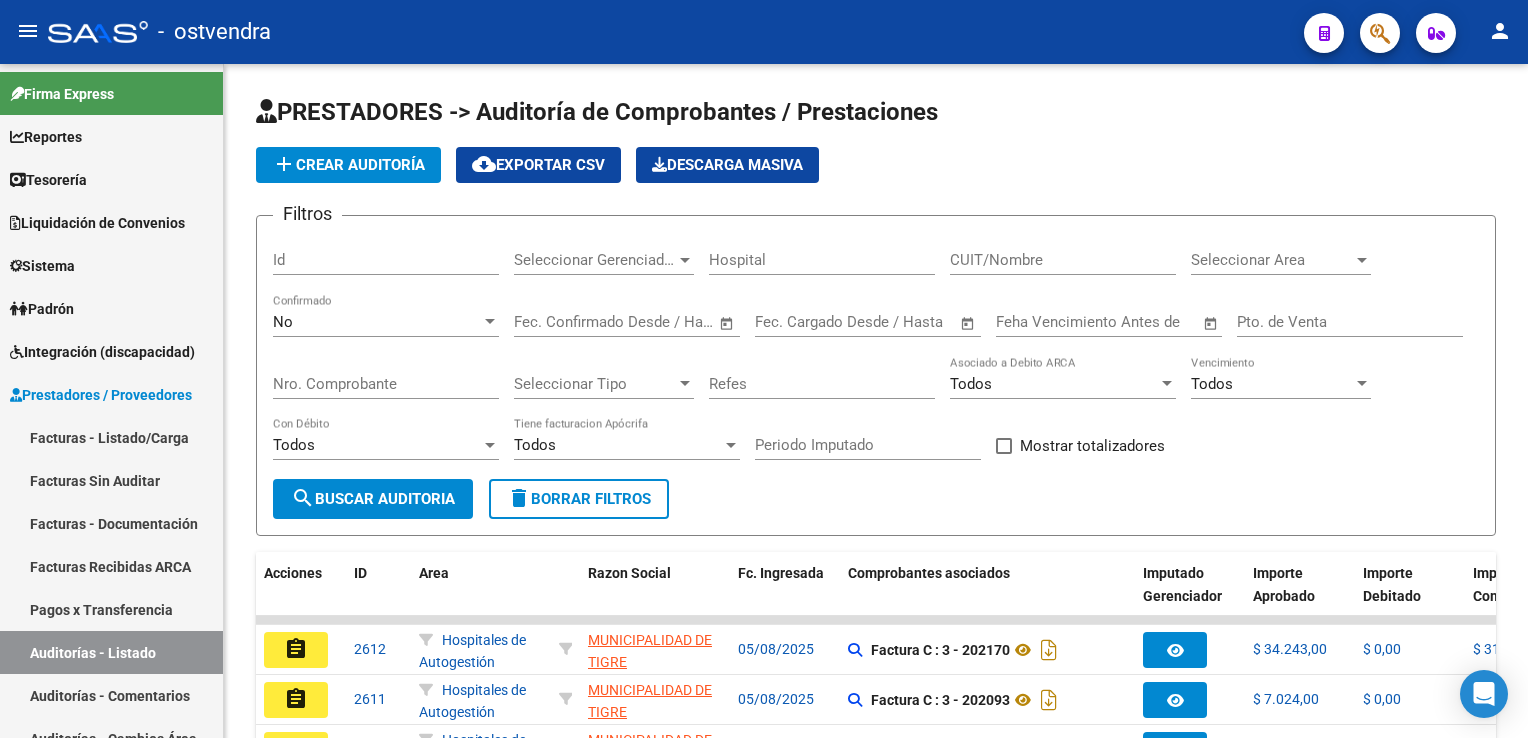 click 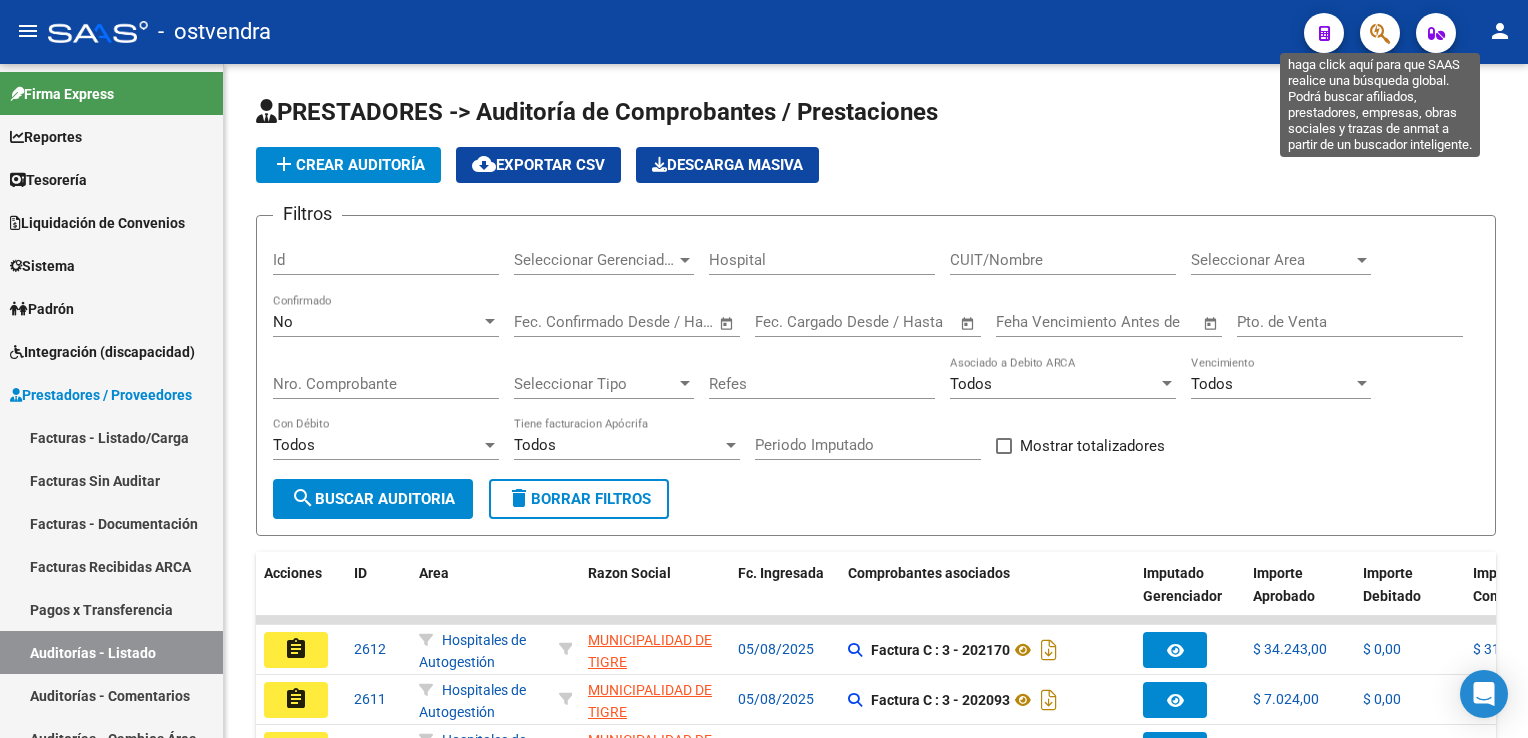 click 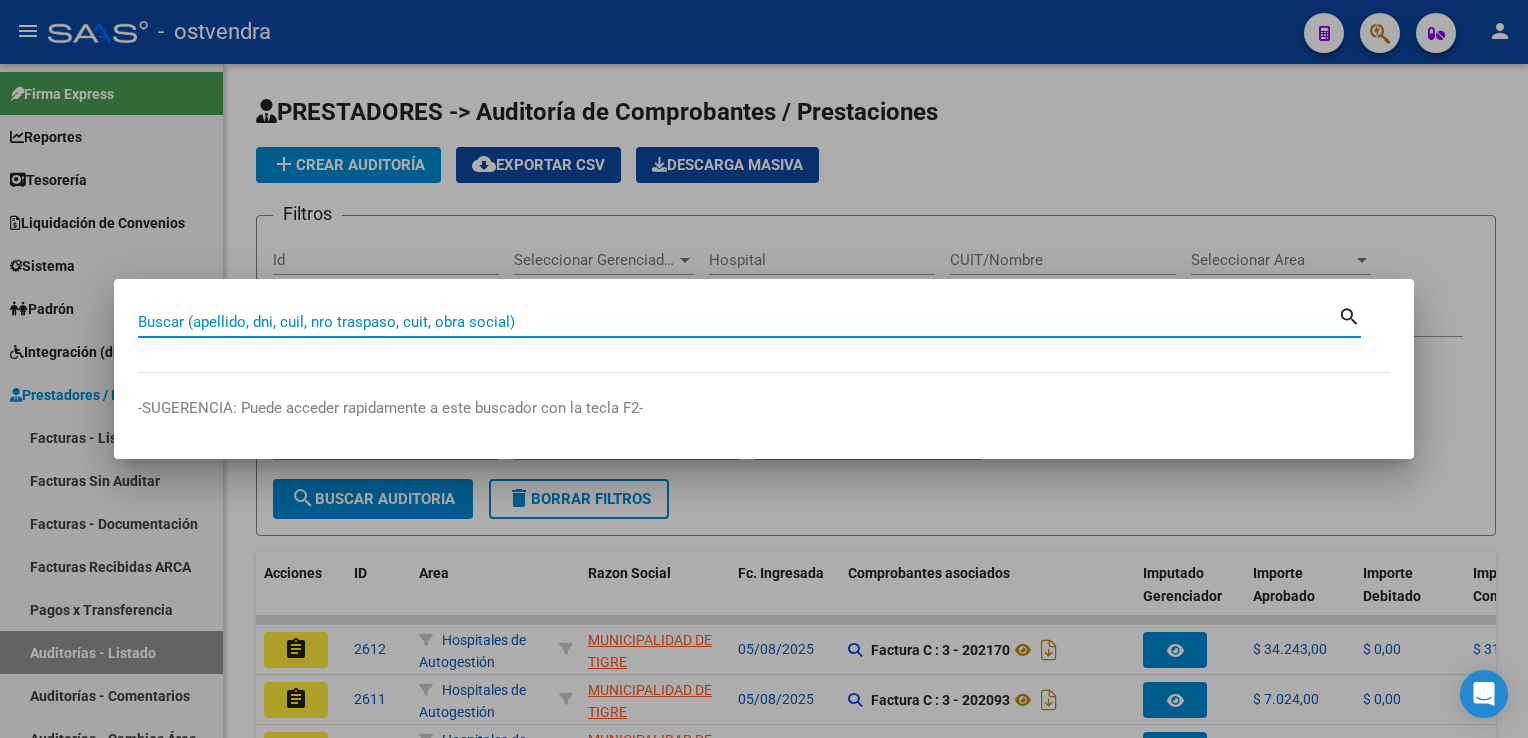 click on "Buscar (apellido, dni, cuil, nro traspaso, cuit, obra social)" at bounding box center [738, 322] 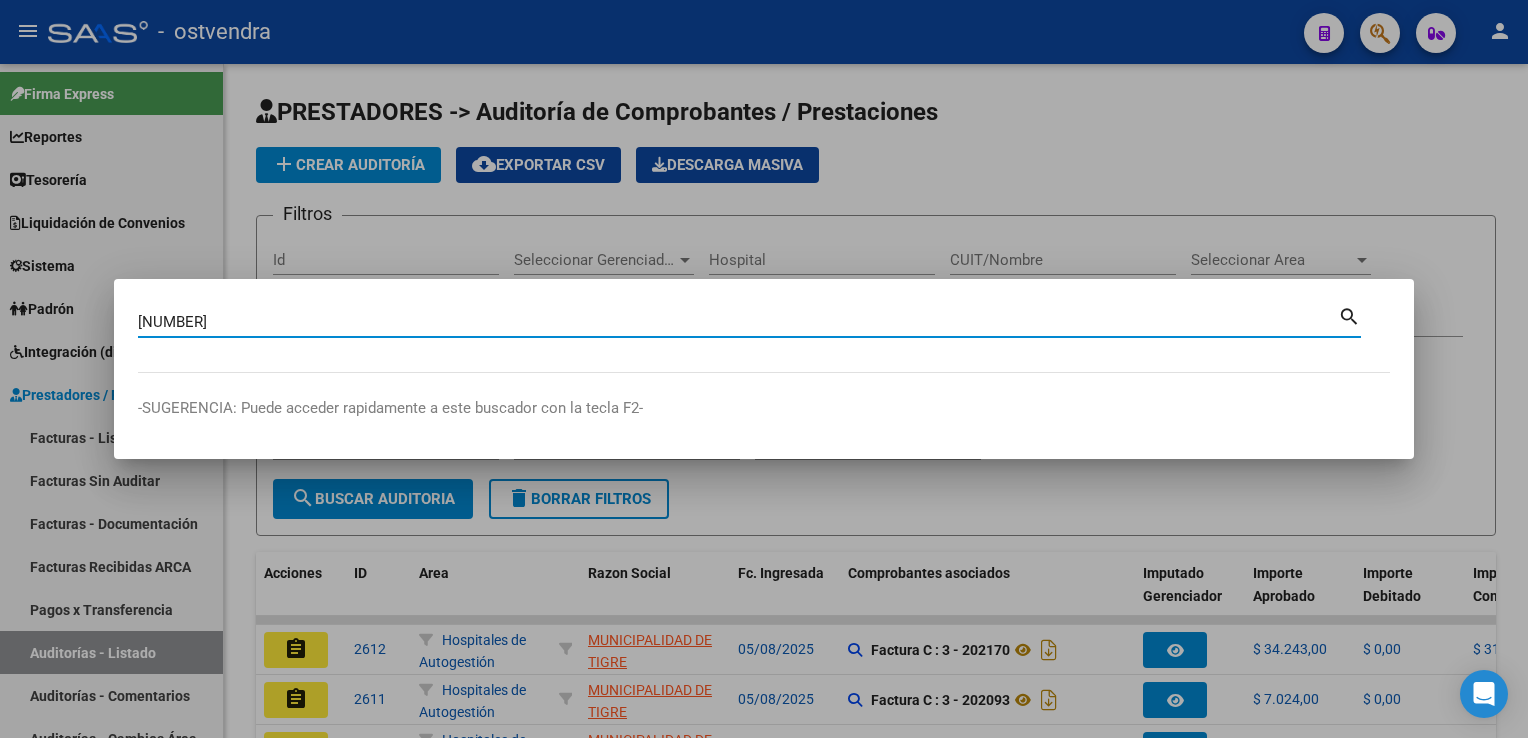 type on "[NUMBER]" 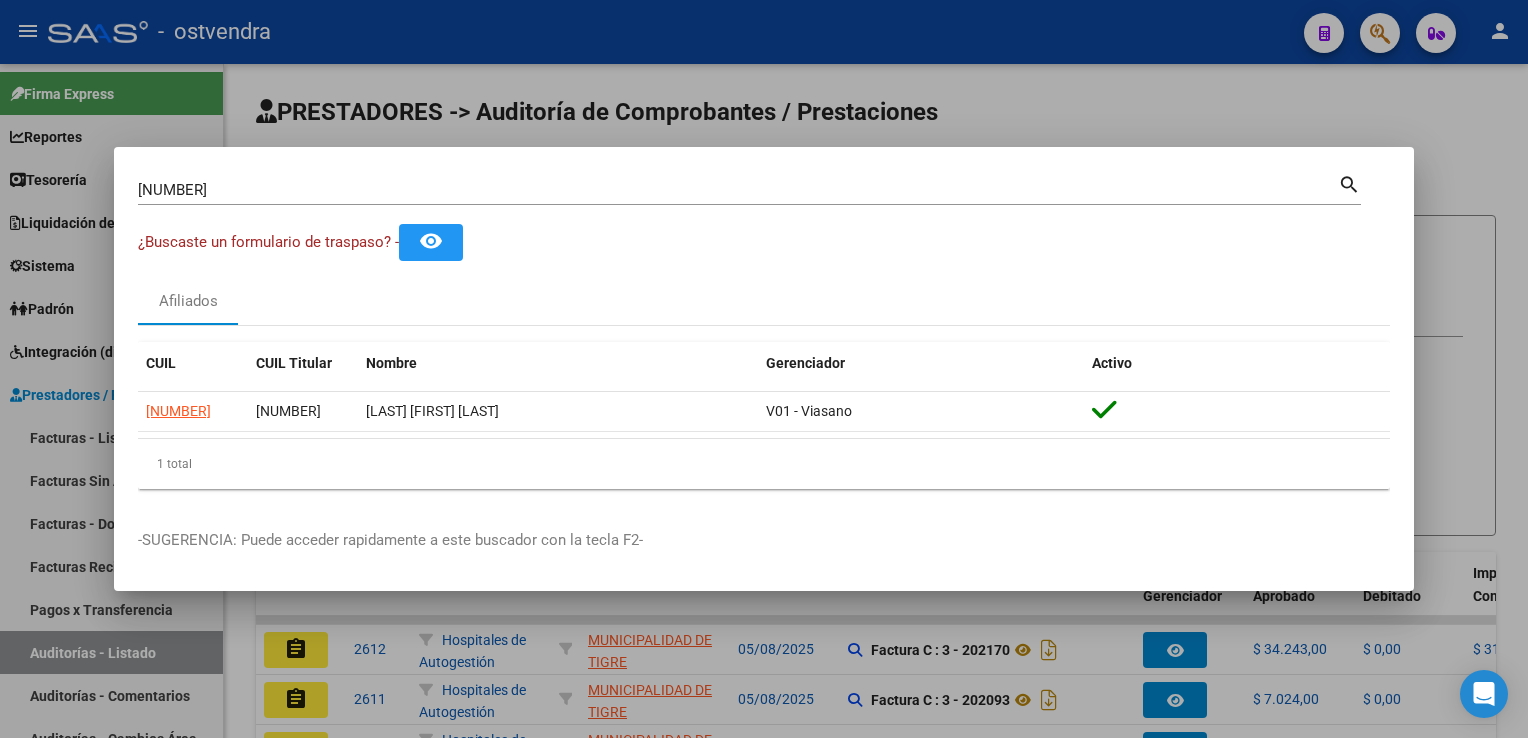 click at bounding box center [764, 369] 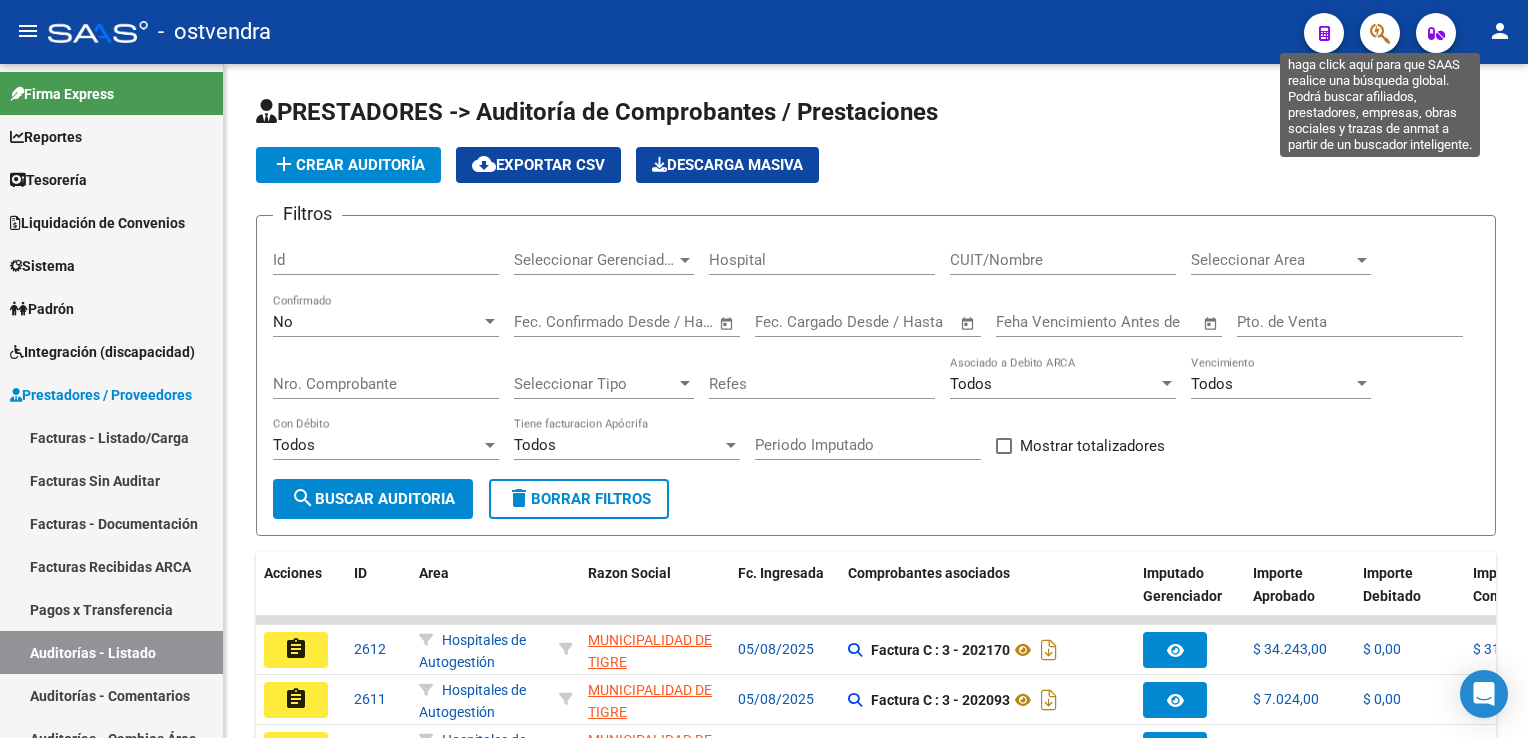 click 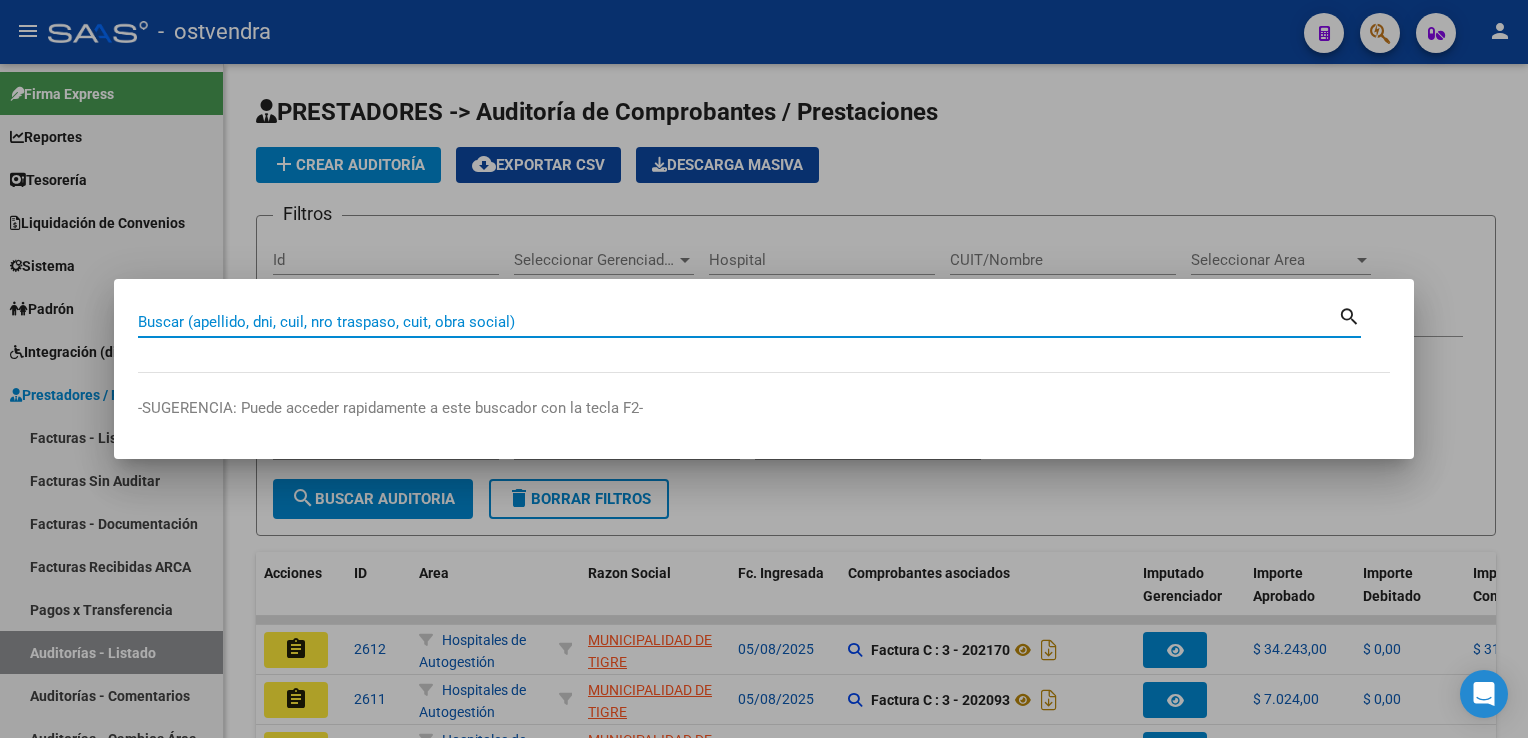 click on "Buscar (apellido, dni, cuil, nro traspaso, cuit, obra social)" at bounding box center [738, 322] 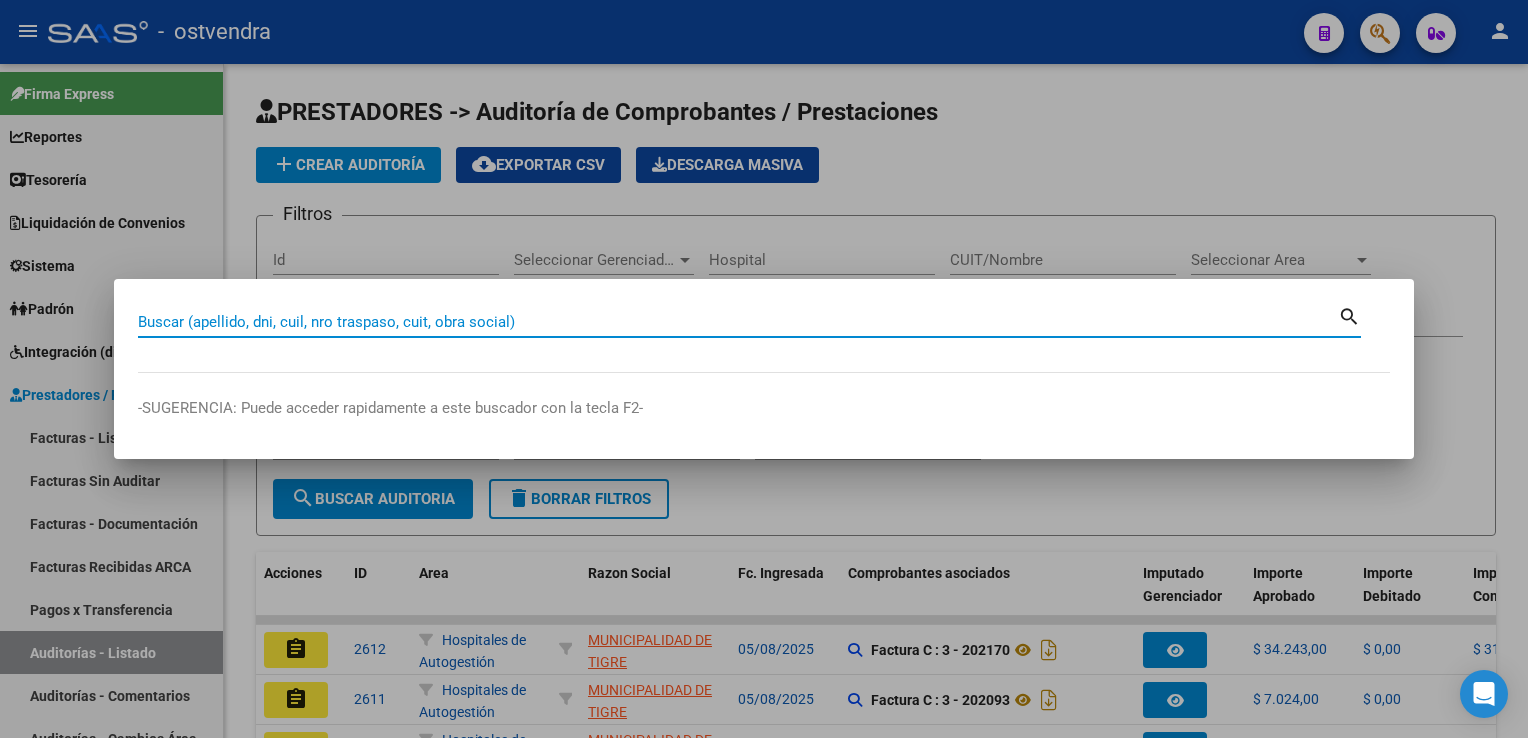 paste on "[NUMBER]" 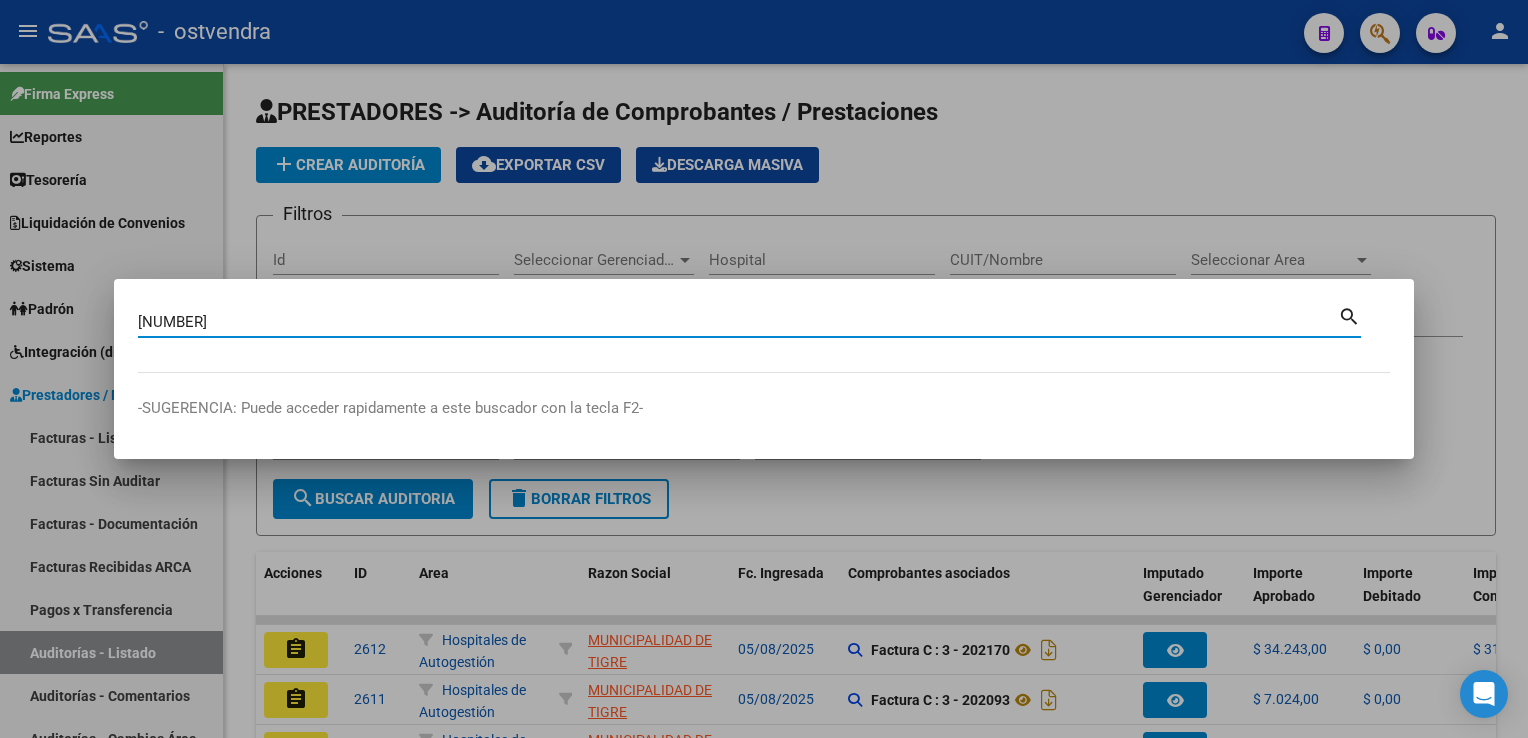 type on "[NUMBER]" 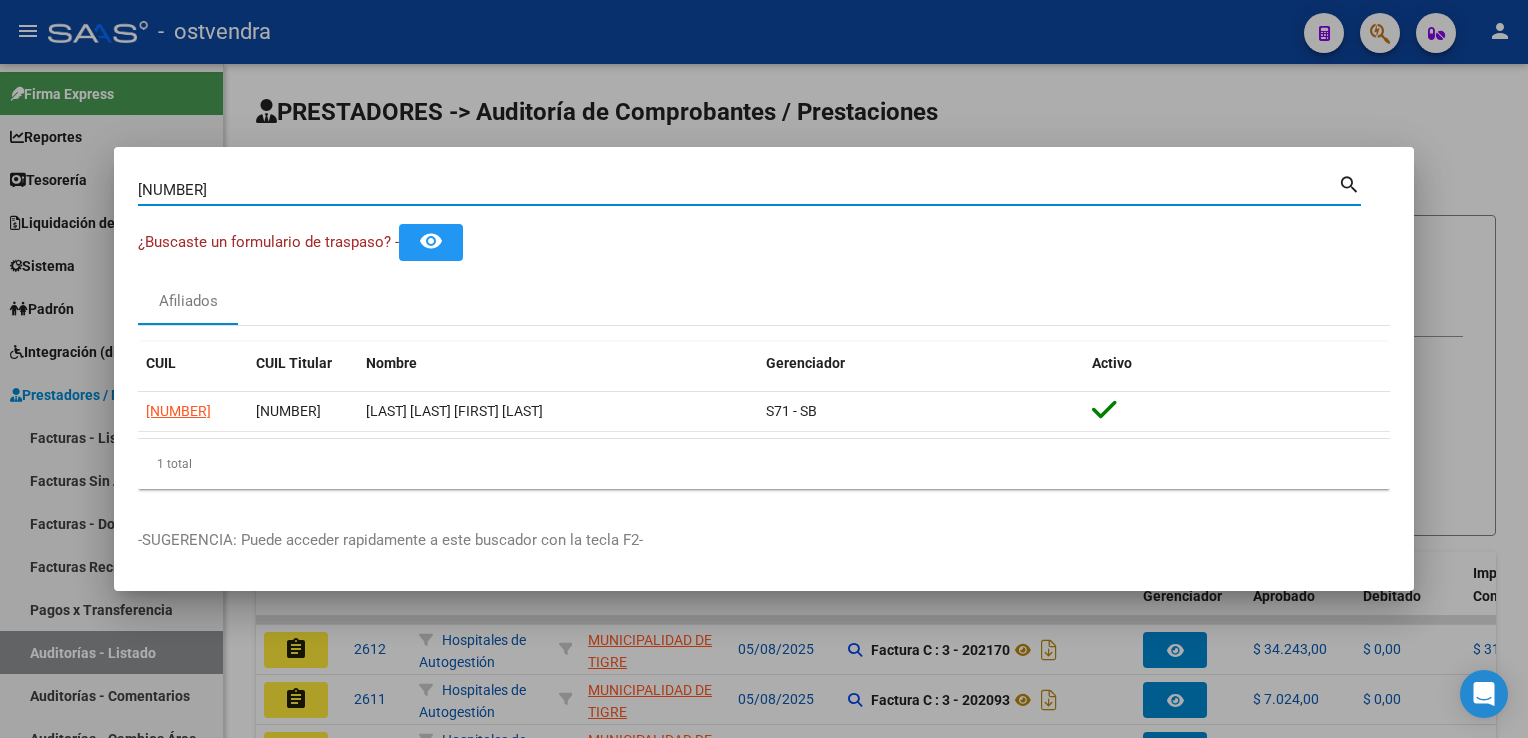 click at bounding box center [764, 369] 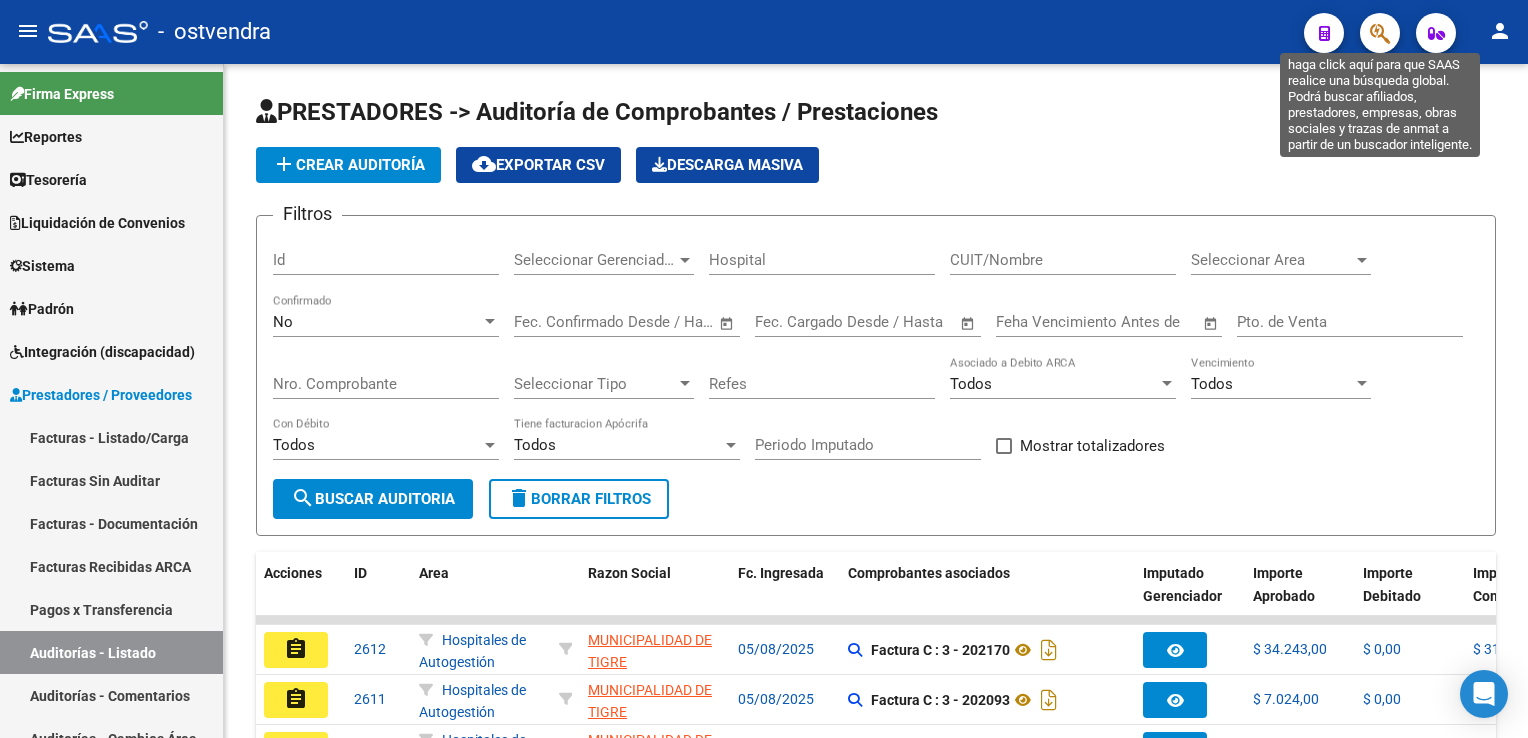 click 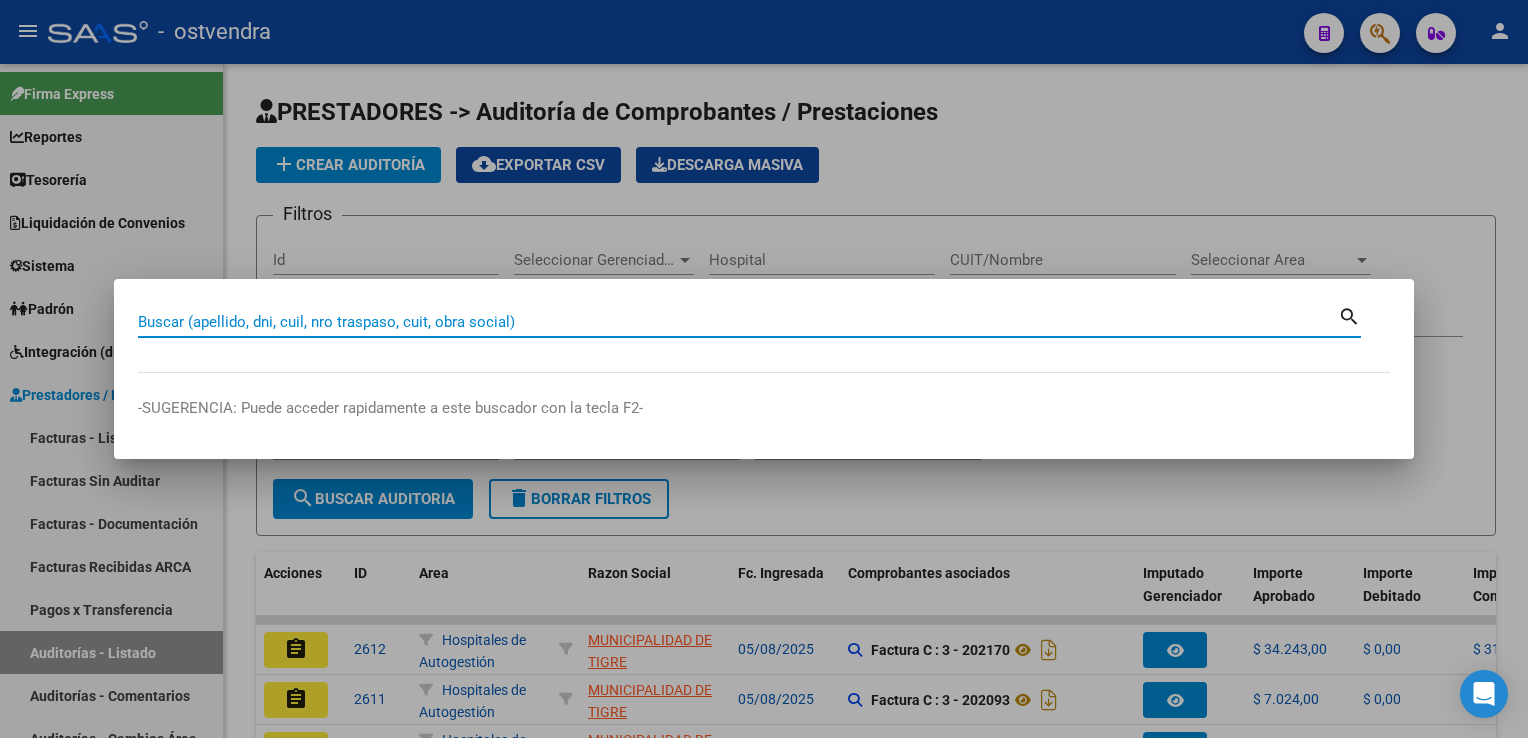 click on "Buscar (apellido, dni, cuil, nro traspaso, cuit, obra social)" at bounding box center (738, 322) 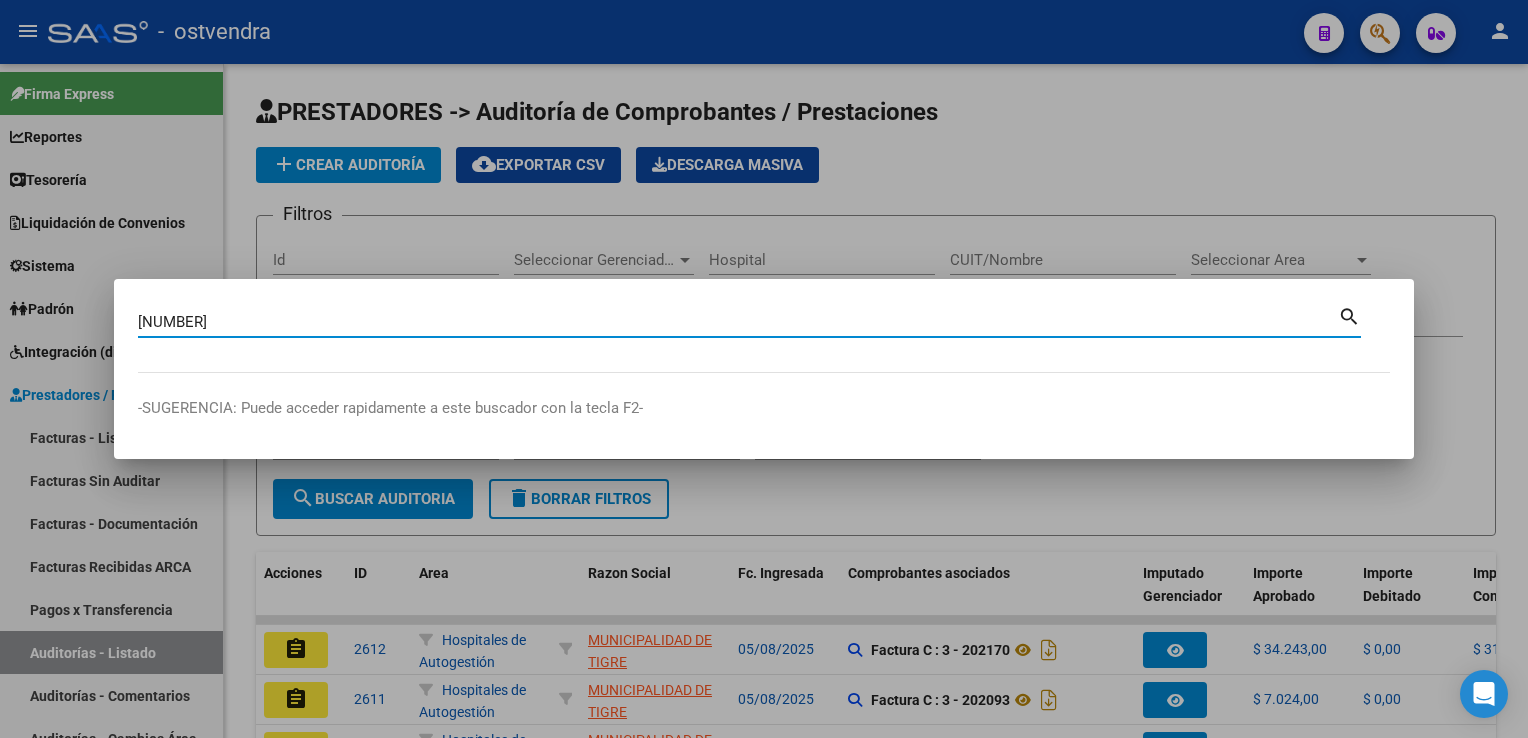 type on "[NUMBER]" 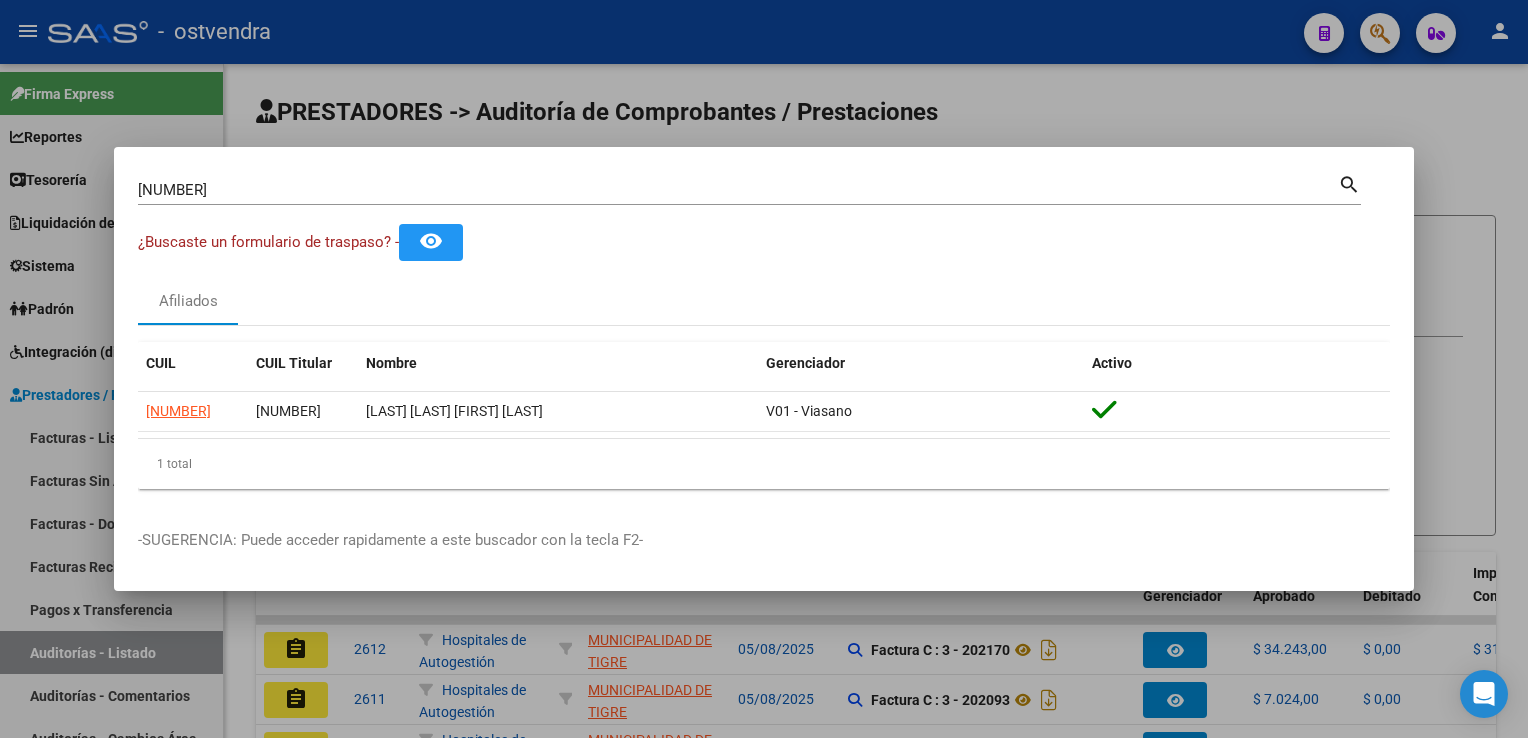 click at bounding box center (764, 369) 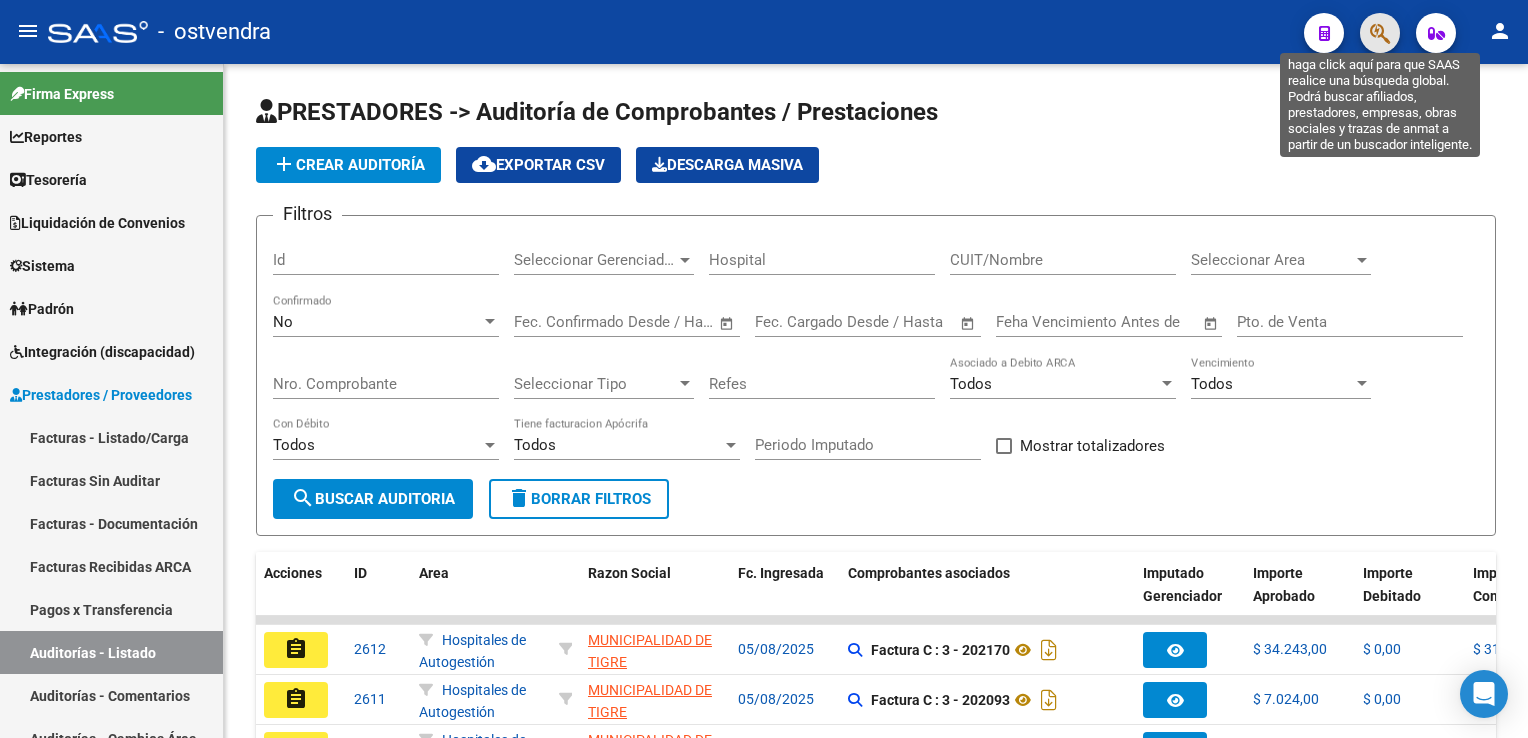 click 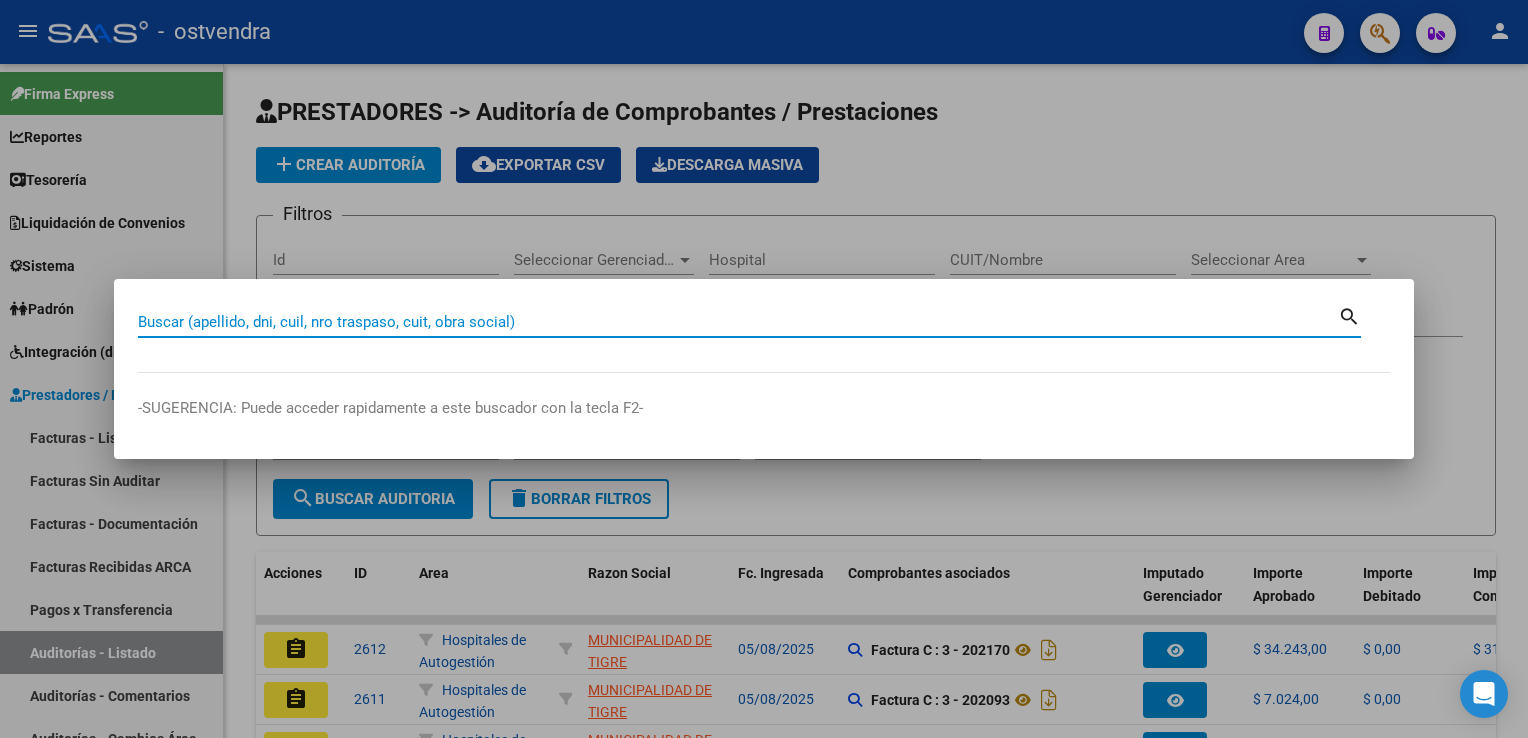 click on "Buscar (apellido, dni, cuil, nro traspaso, cuit, obra social)" at bounding box center (738, 322) 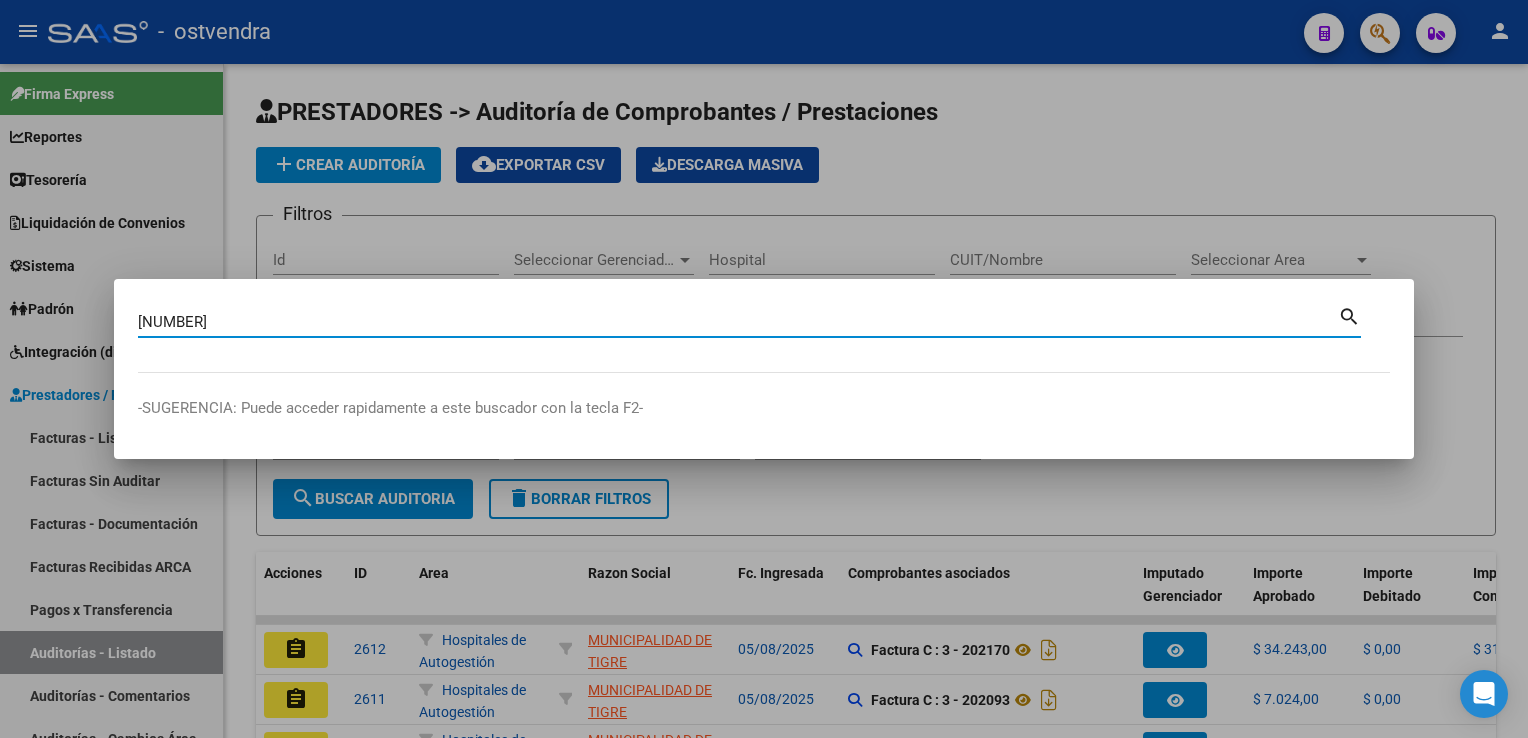 type on "[NUMBER]" 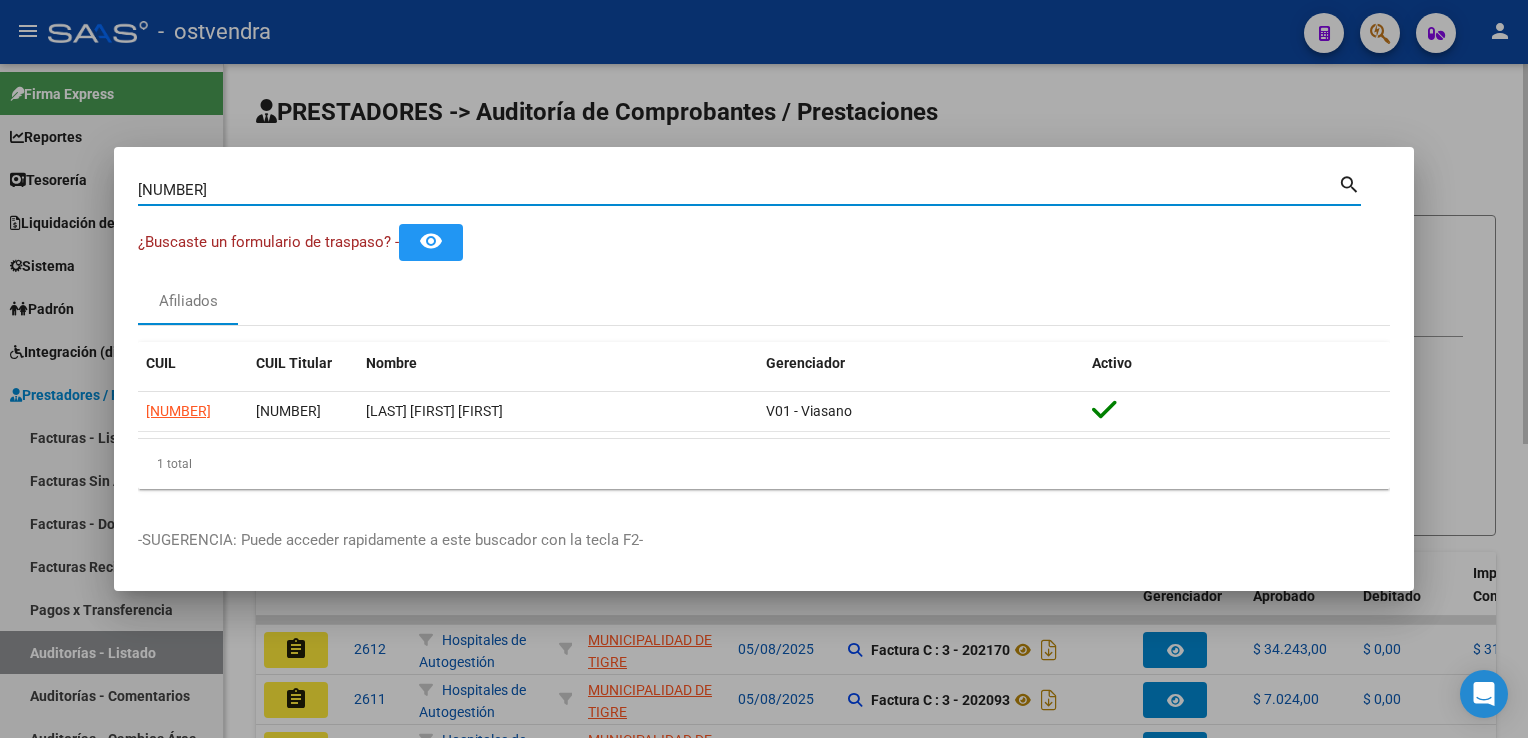 click at bounding box center (764, 369) 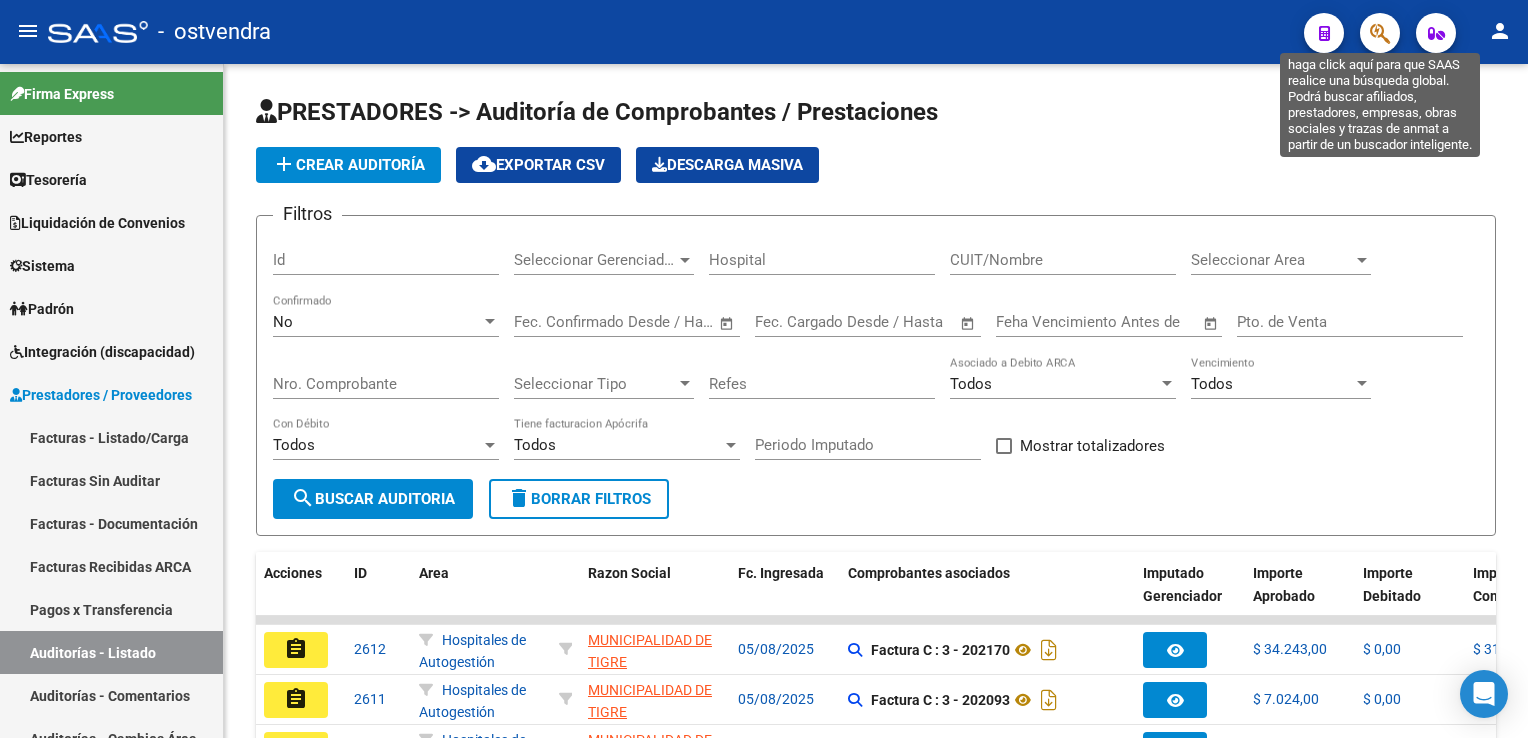click 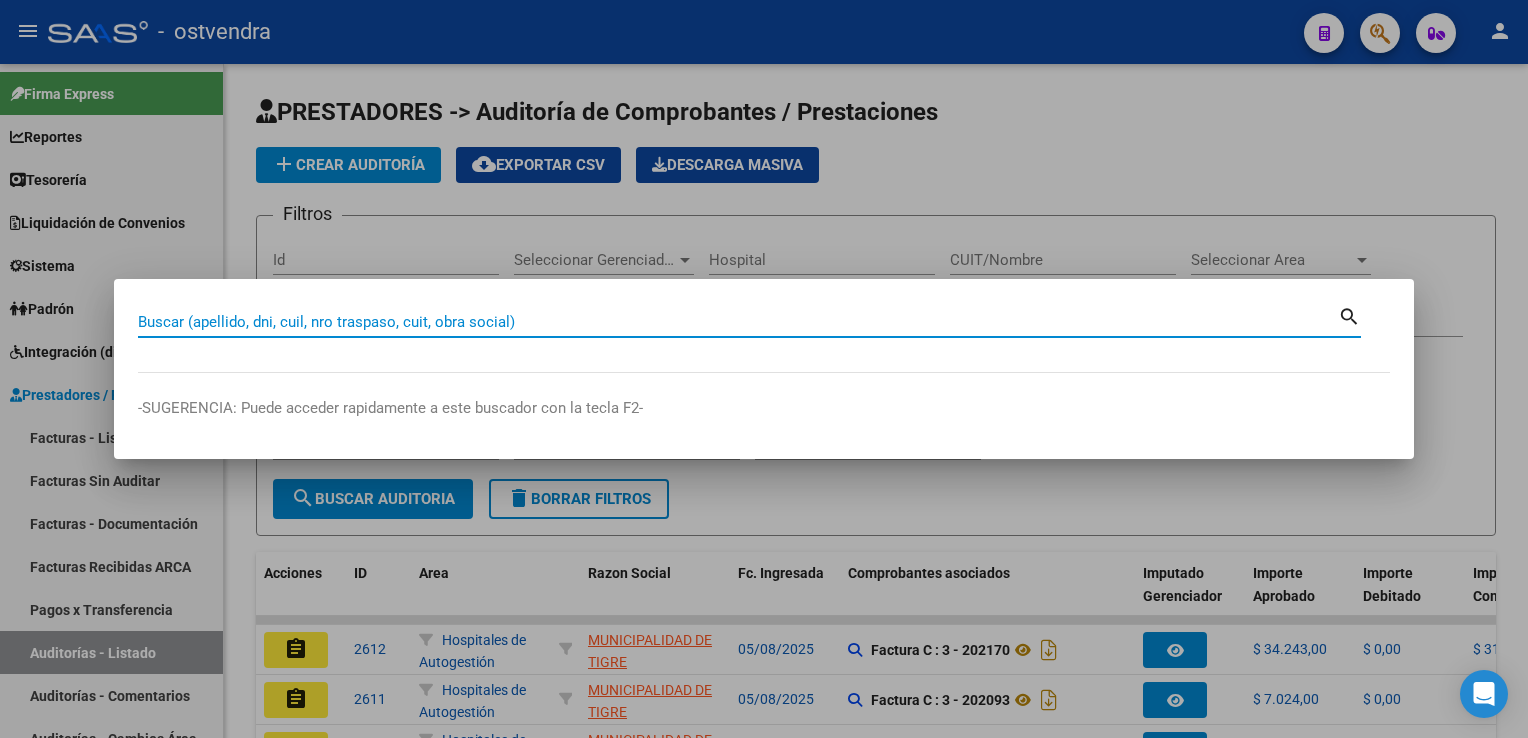 click on "Buscar (apellido, dni, cuil, nro traspaso, cuit, obra social)" at bounding box center (738, 322) 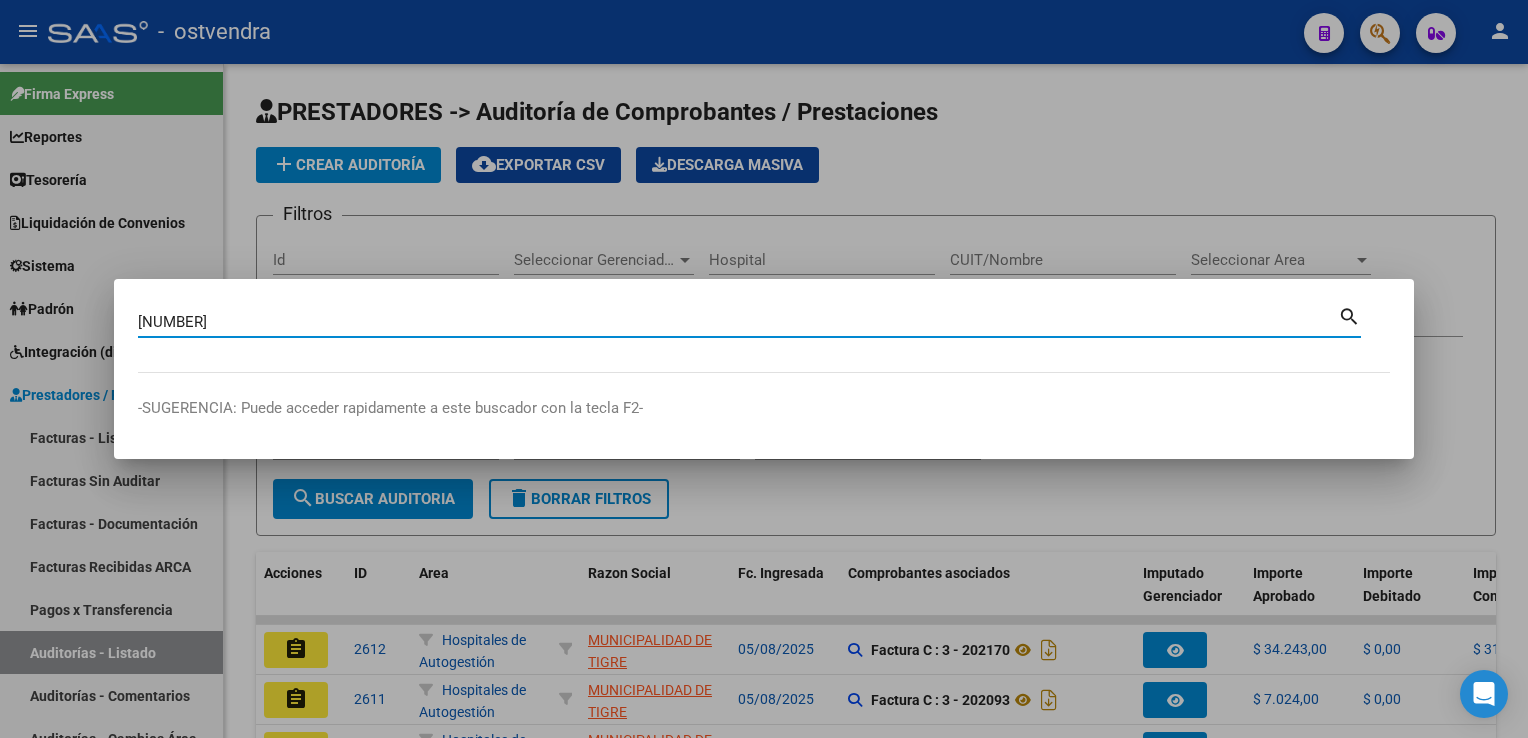 type on "[NUMBER]" 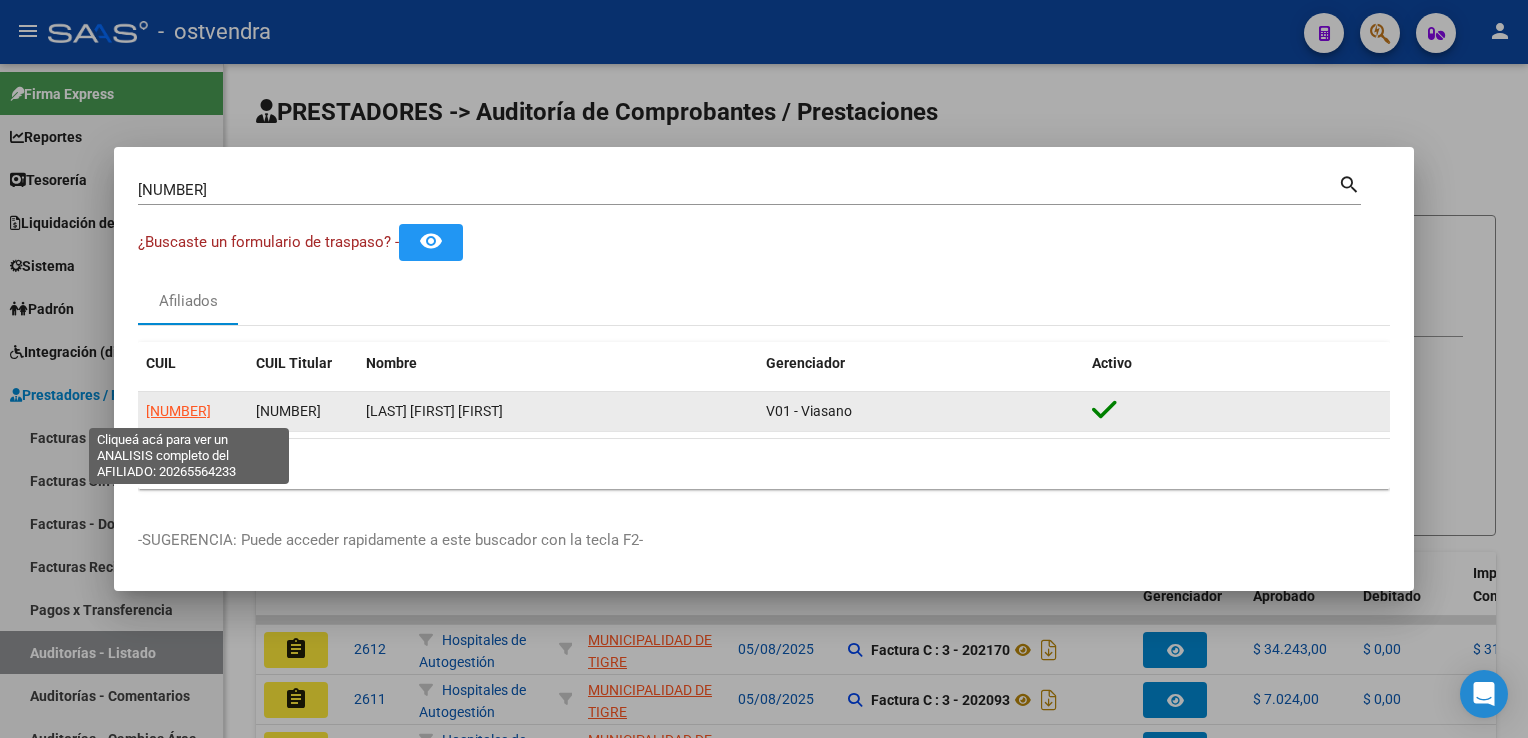 click on "[NUMBER]" 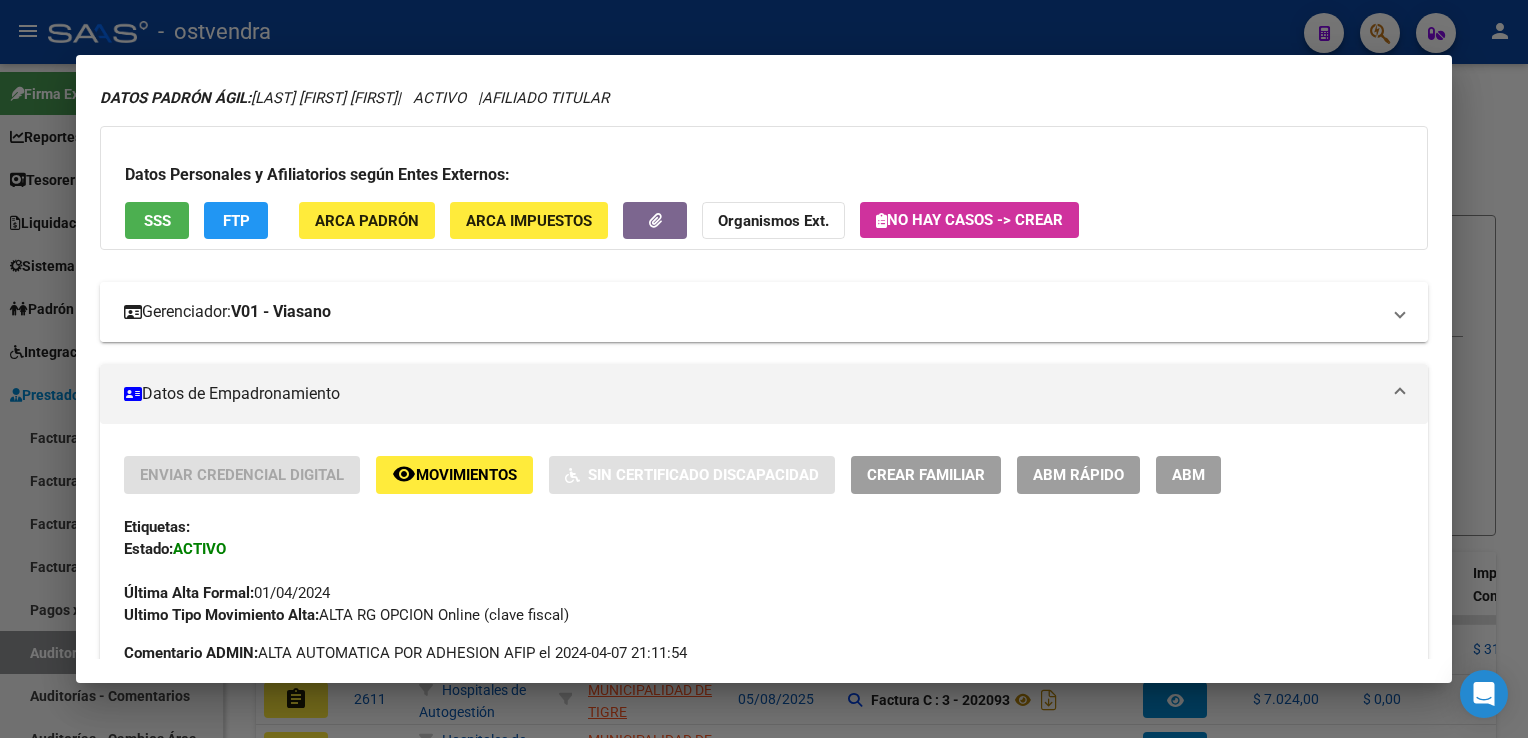 scroll, scrollTop: 0, scrollLeft: 0, axis: both 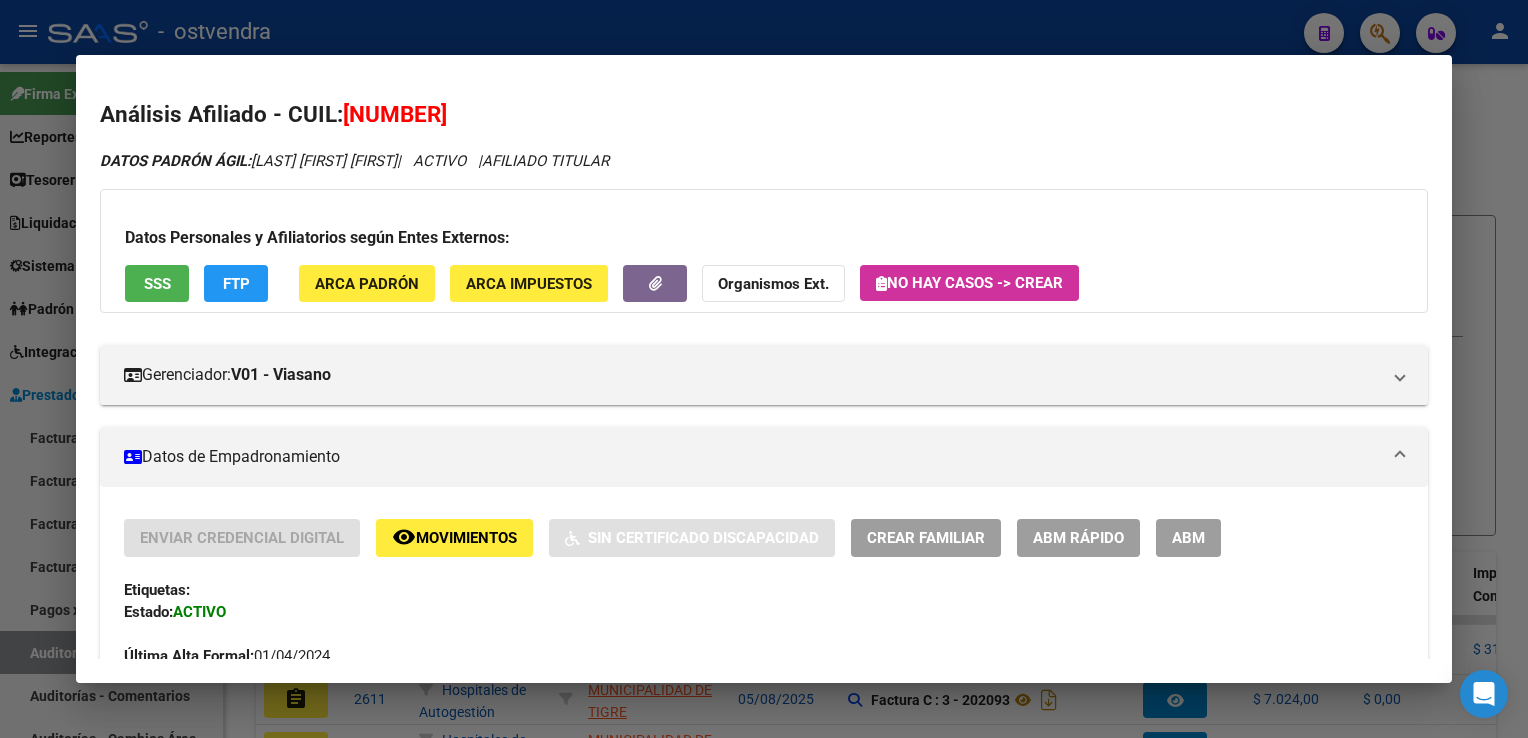 click at bounding box center (764, 369) 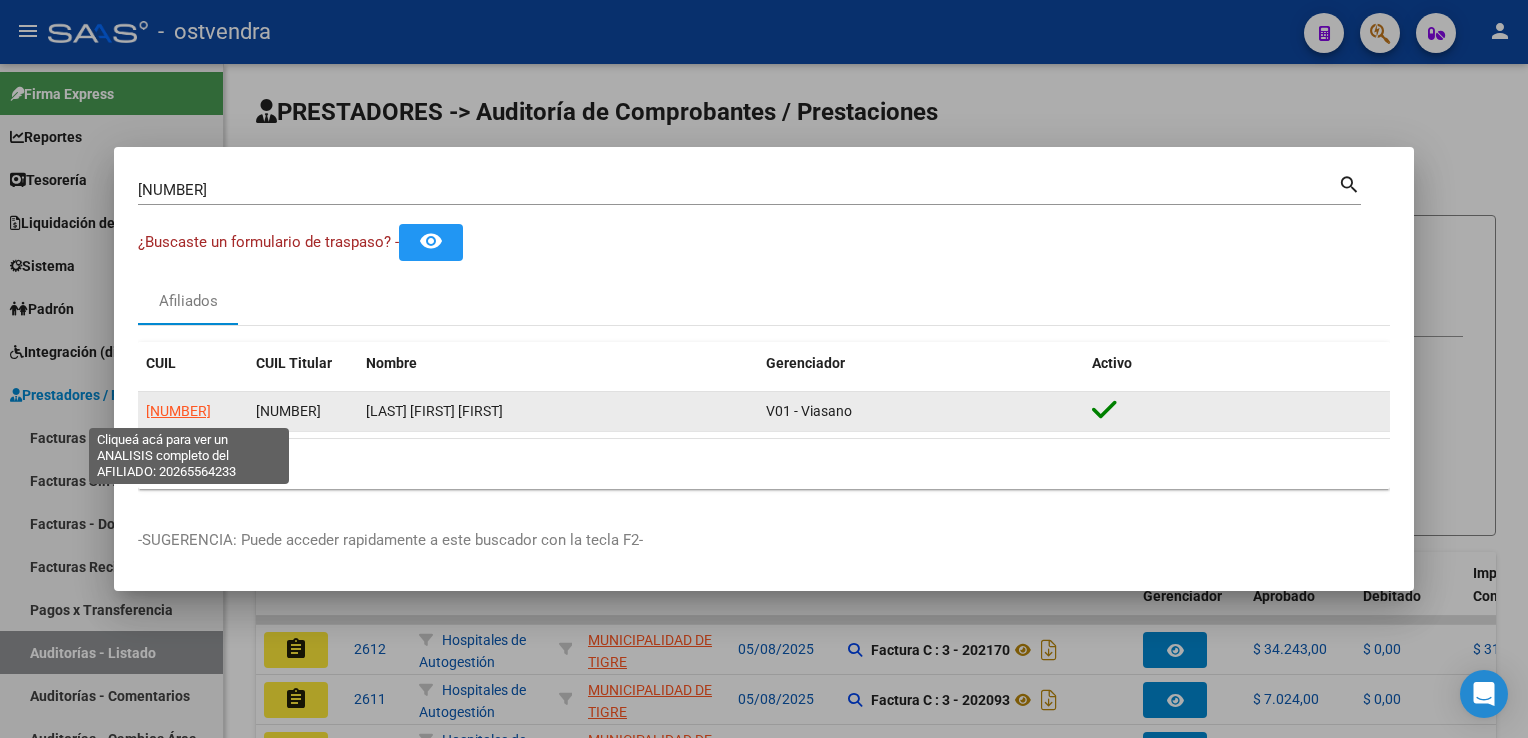 click on "[NUMBER]" 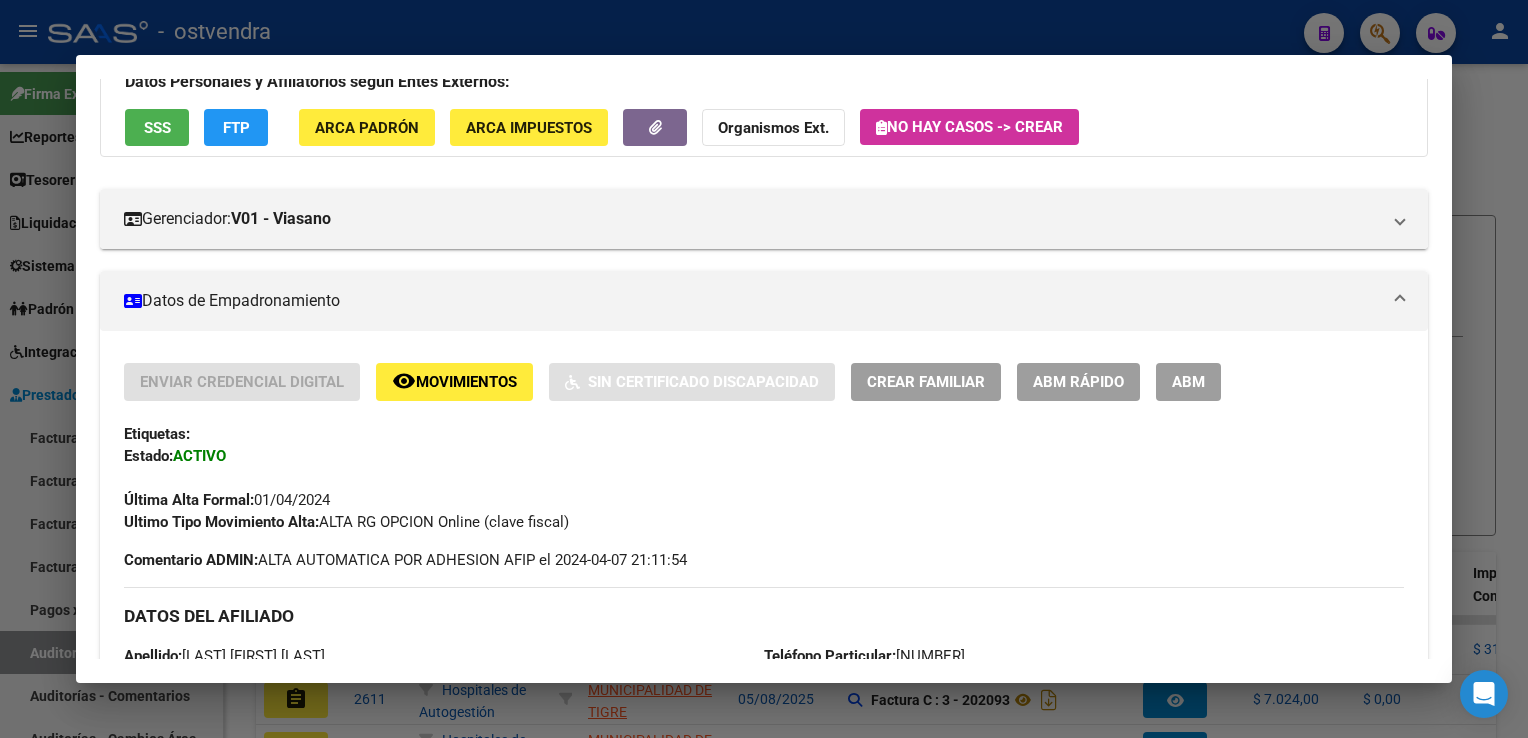 scroll, scrollTop: 0, scrollLeft: 0, axis: both 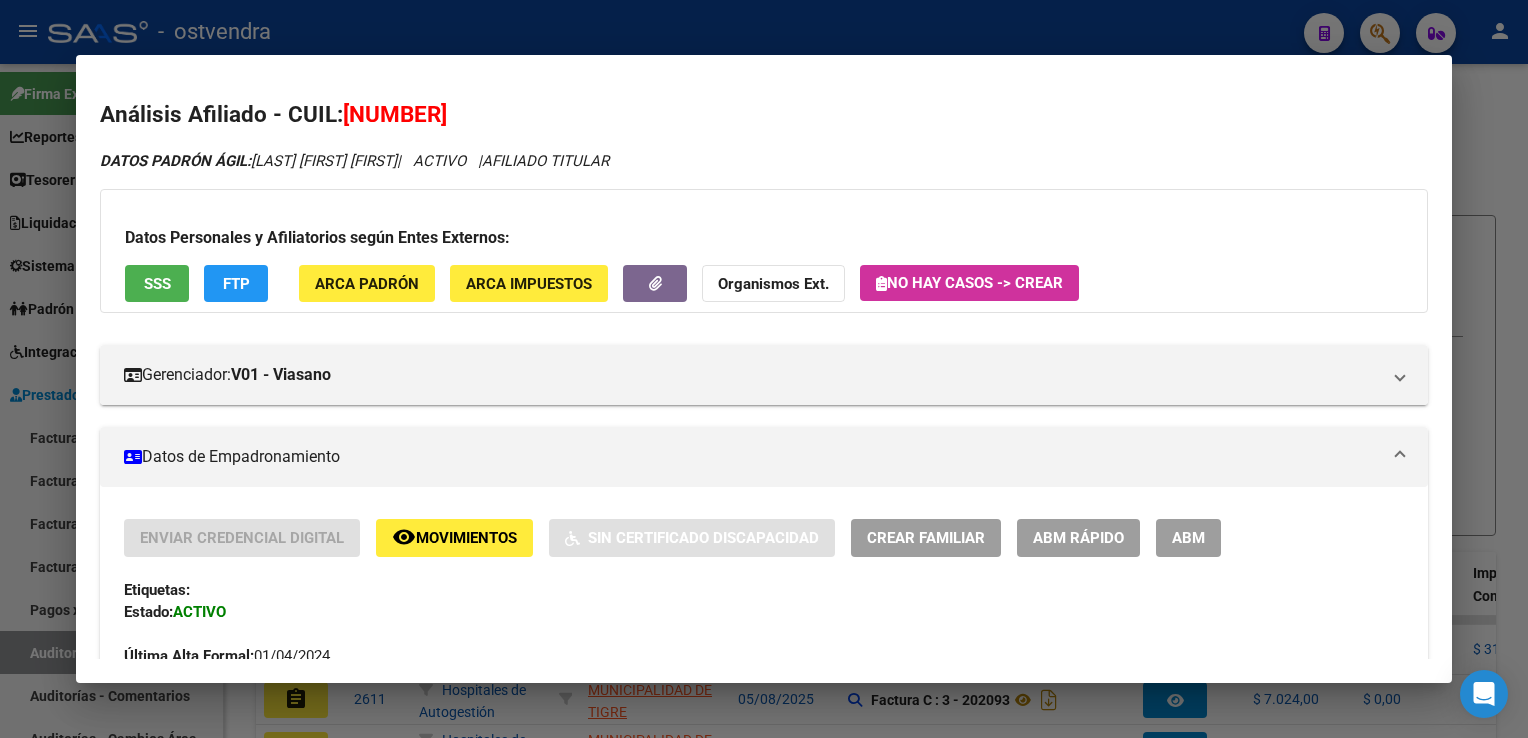 click at bounding box center (764, 369) 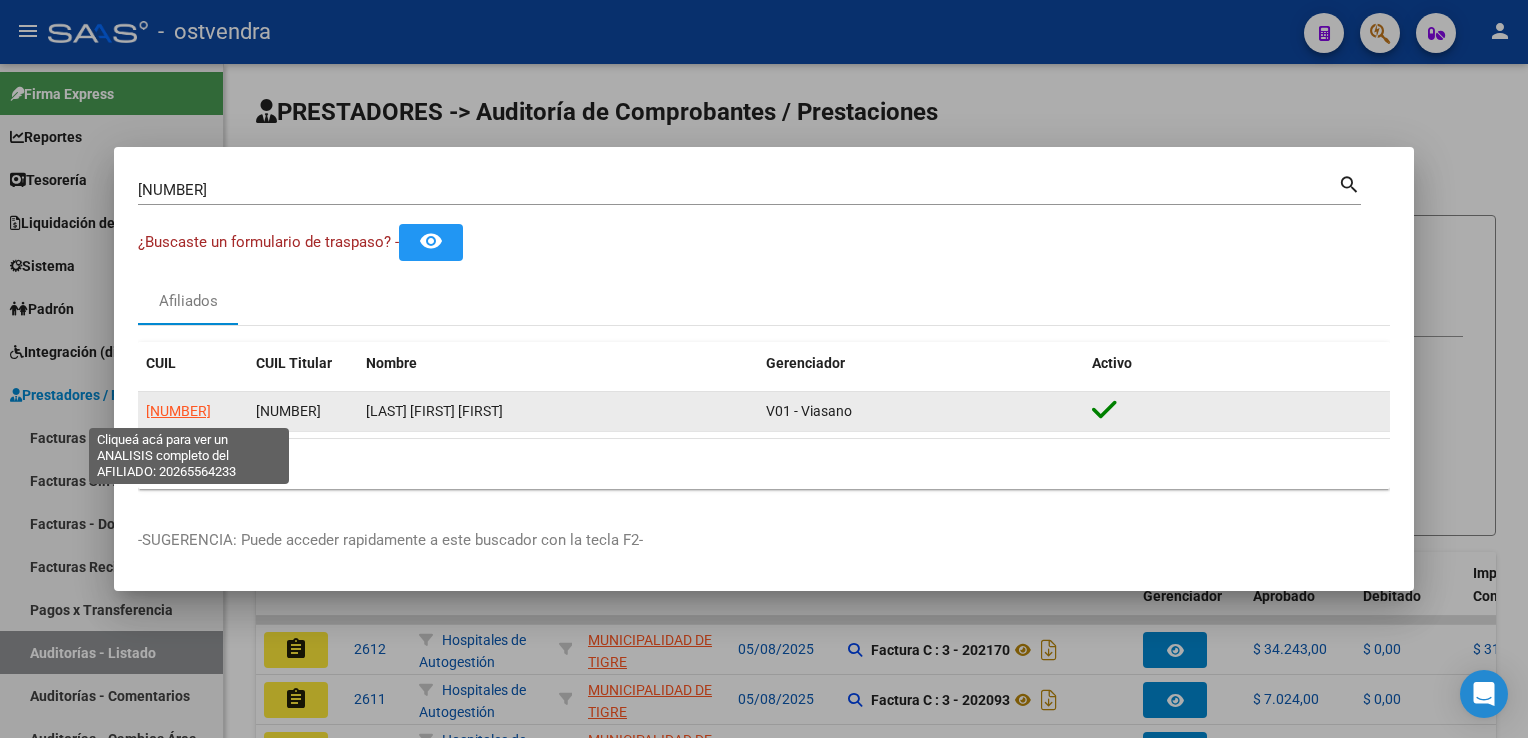click on "[NUMBER]" 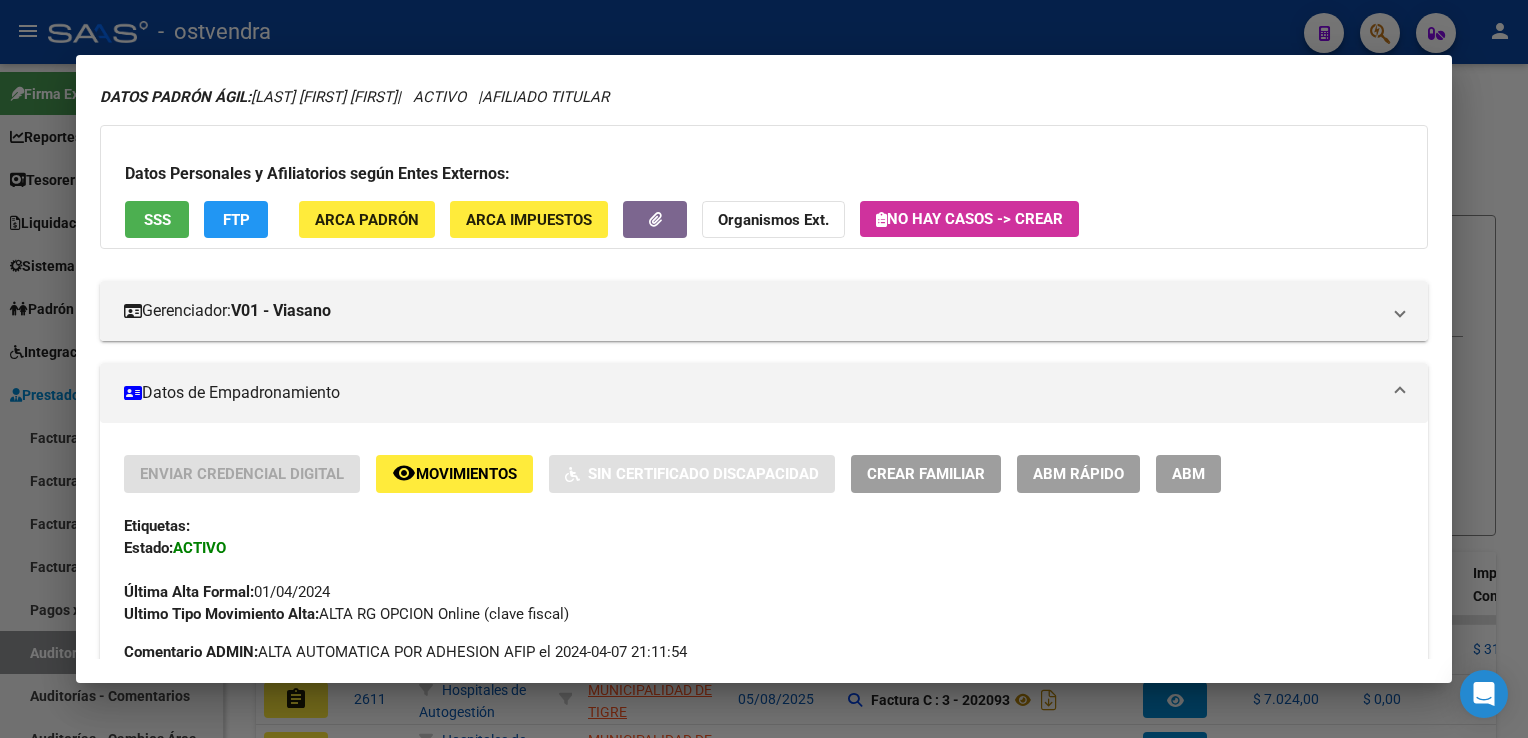 scroll, scrollTop: 0, scrollLeft: 0, axis: both 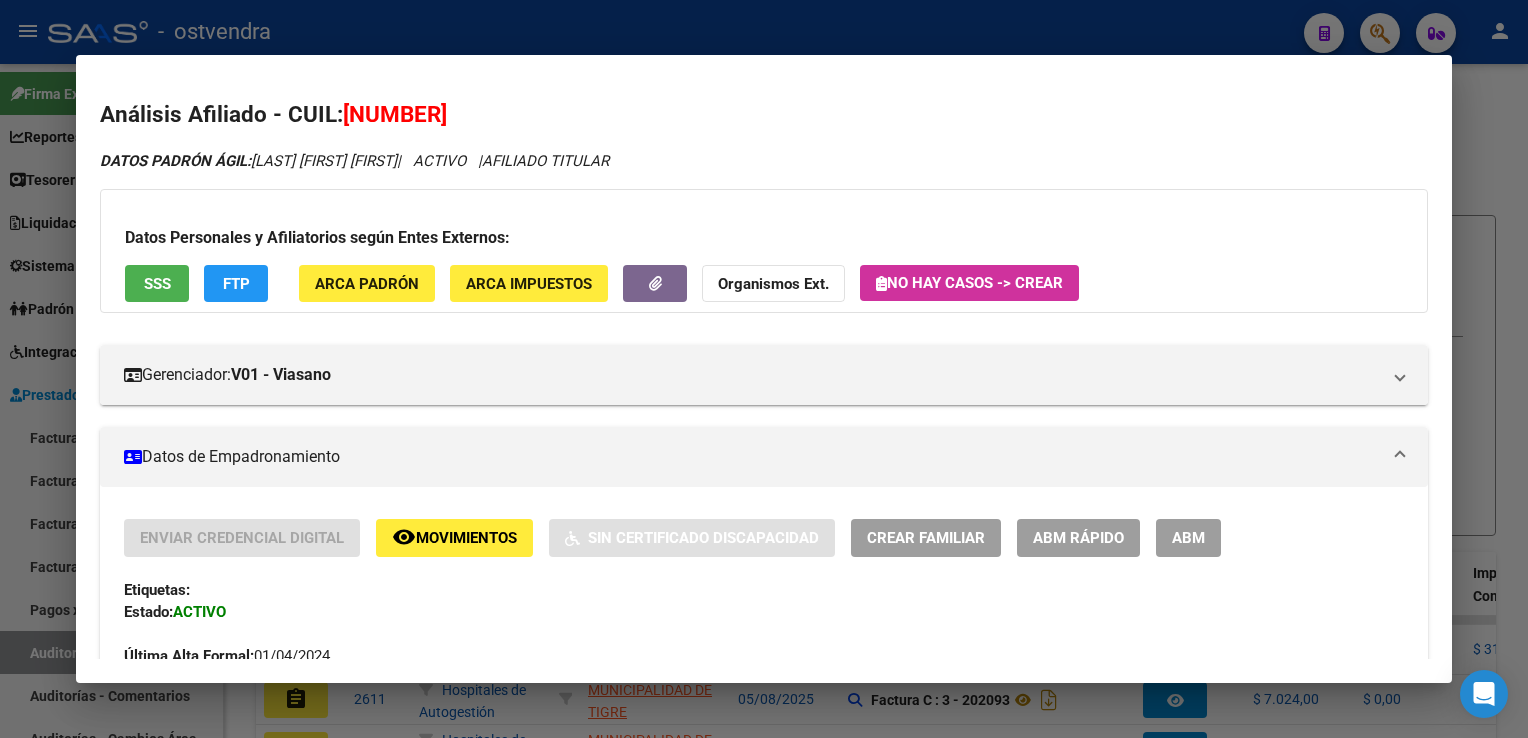 click at bounding box center (764, 369) 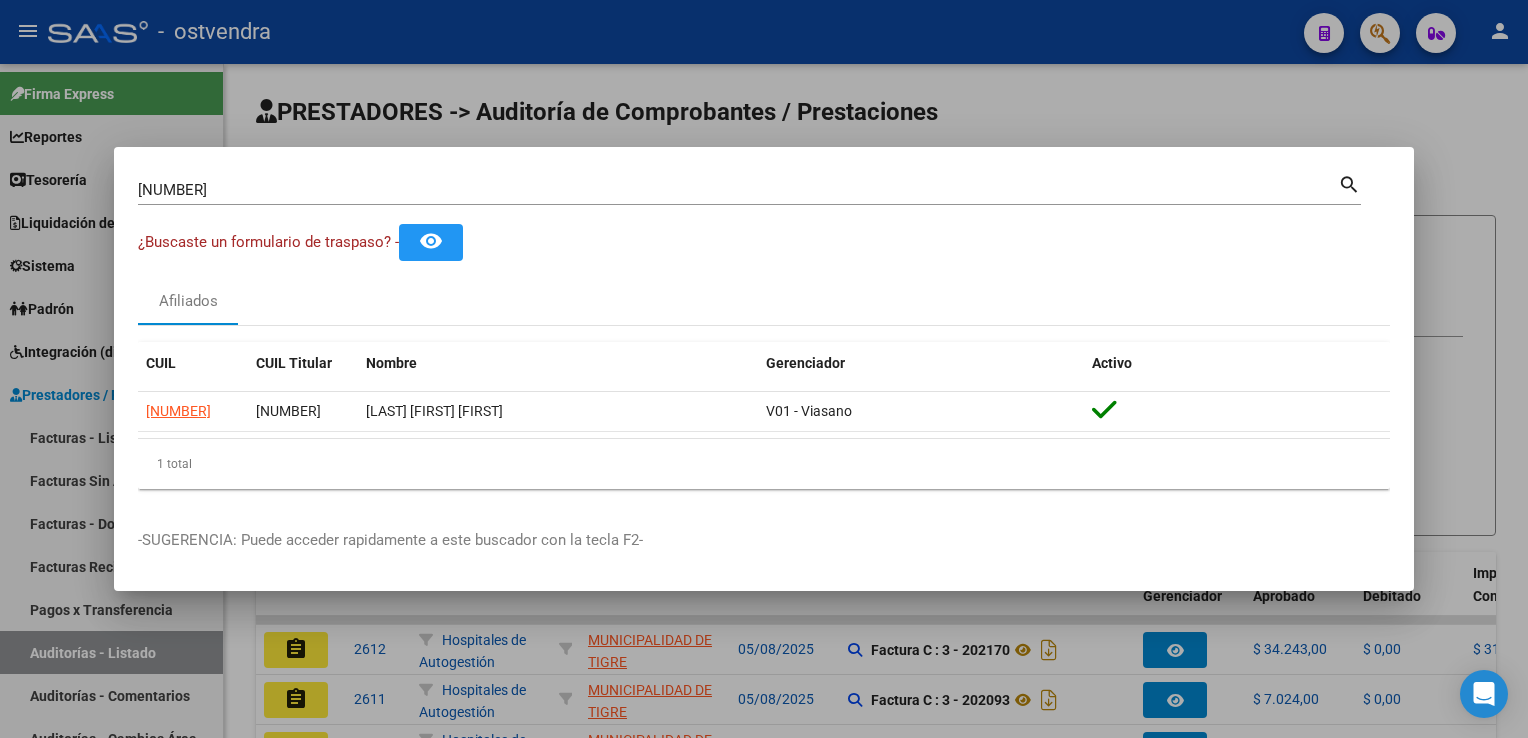click at bounding box center [764, 369] 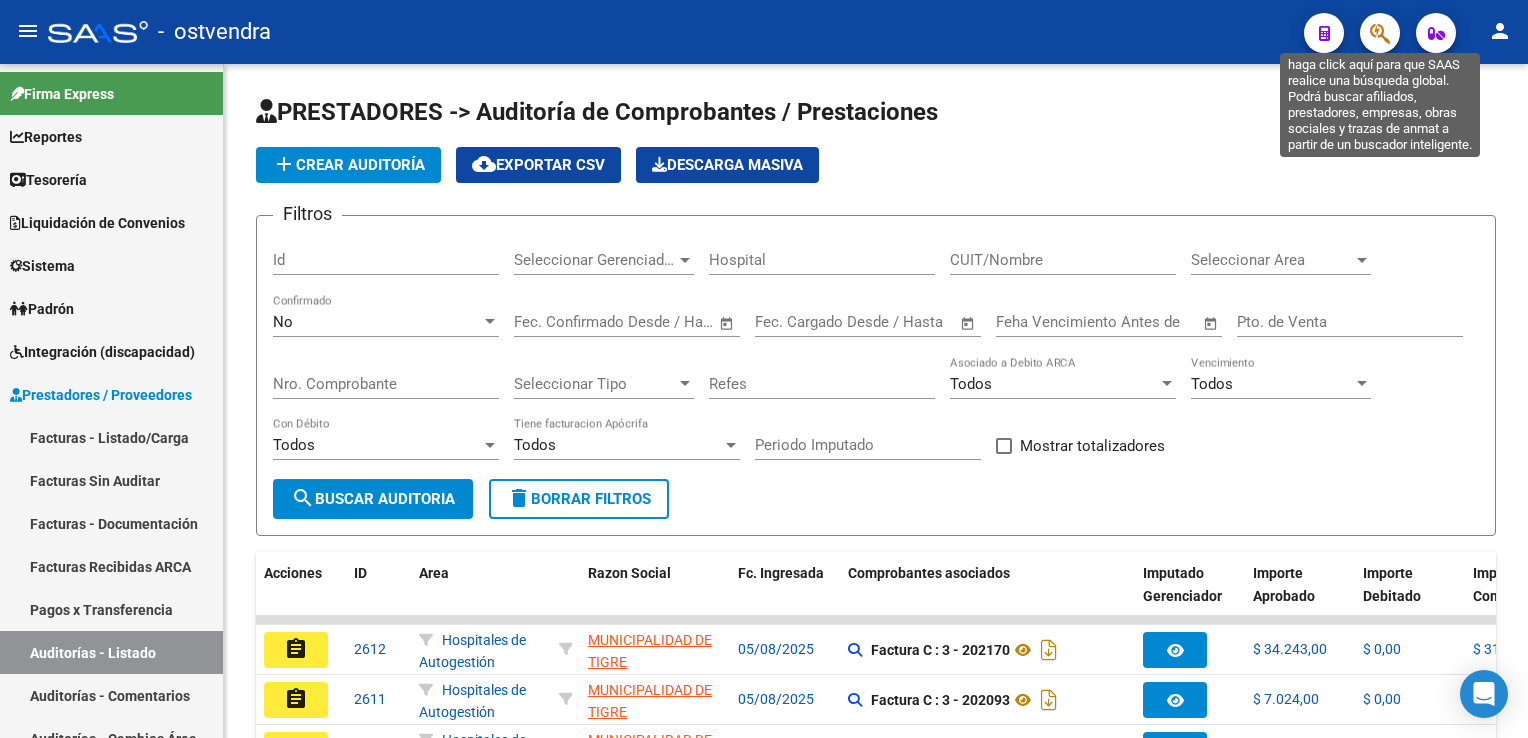 click 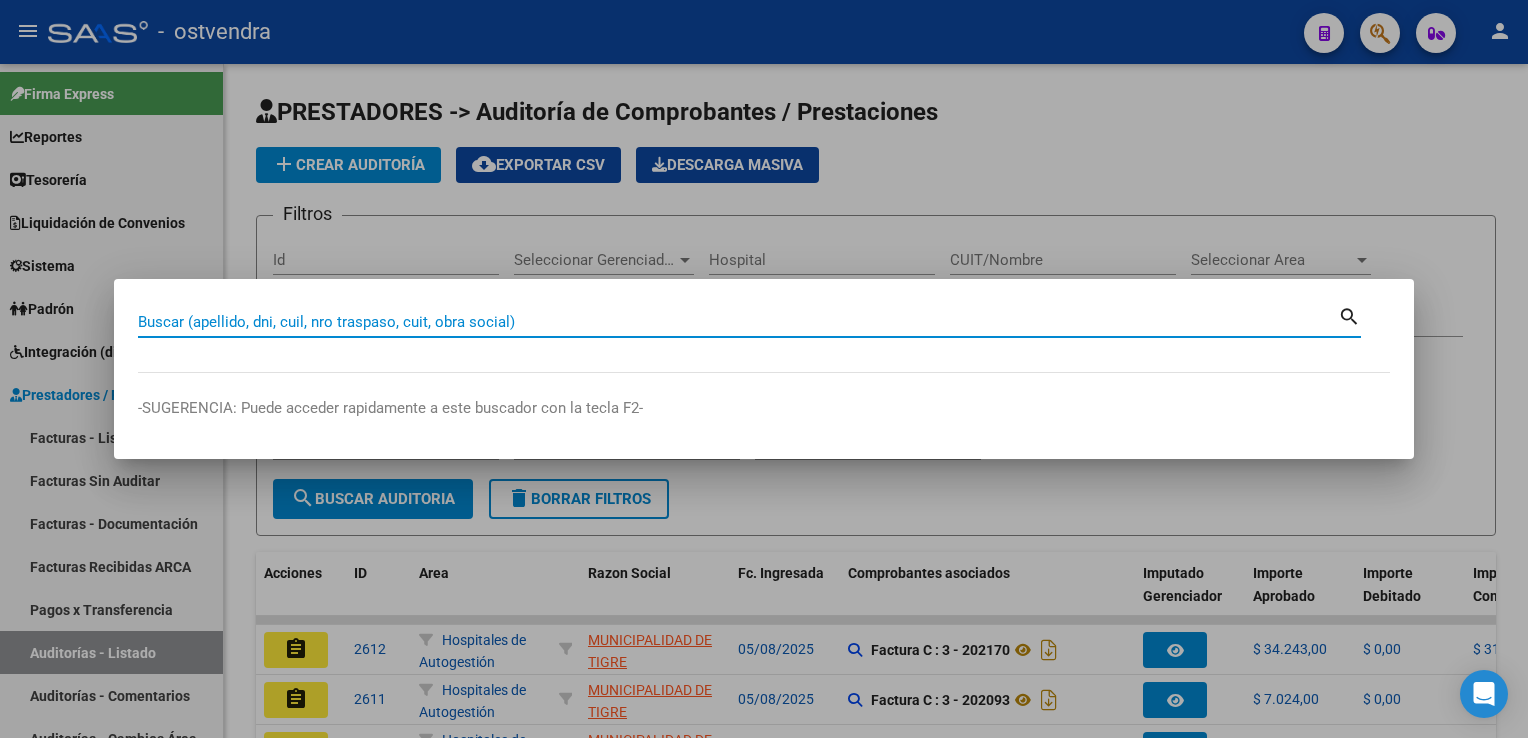 click on "Buscar (apellido, dni, cuil, nro traspaso, cuit, obra social)" at bounding box center [738, 322] 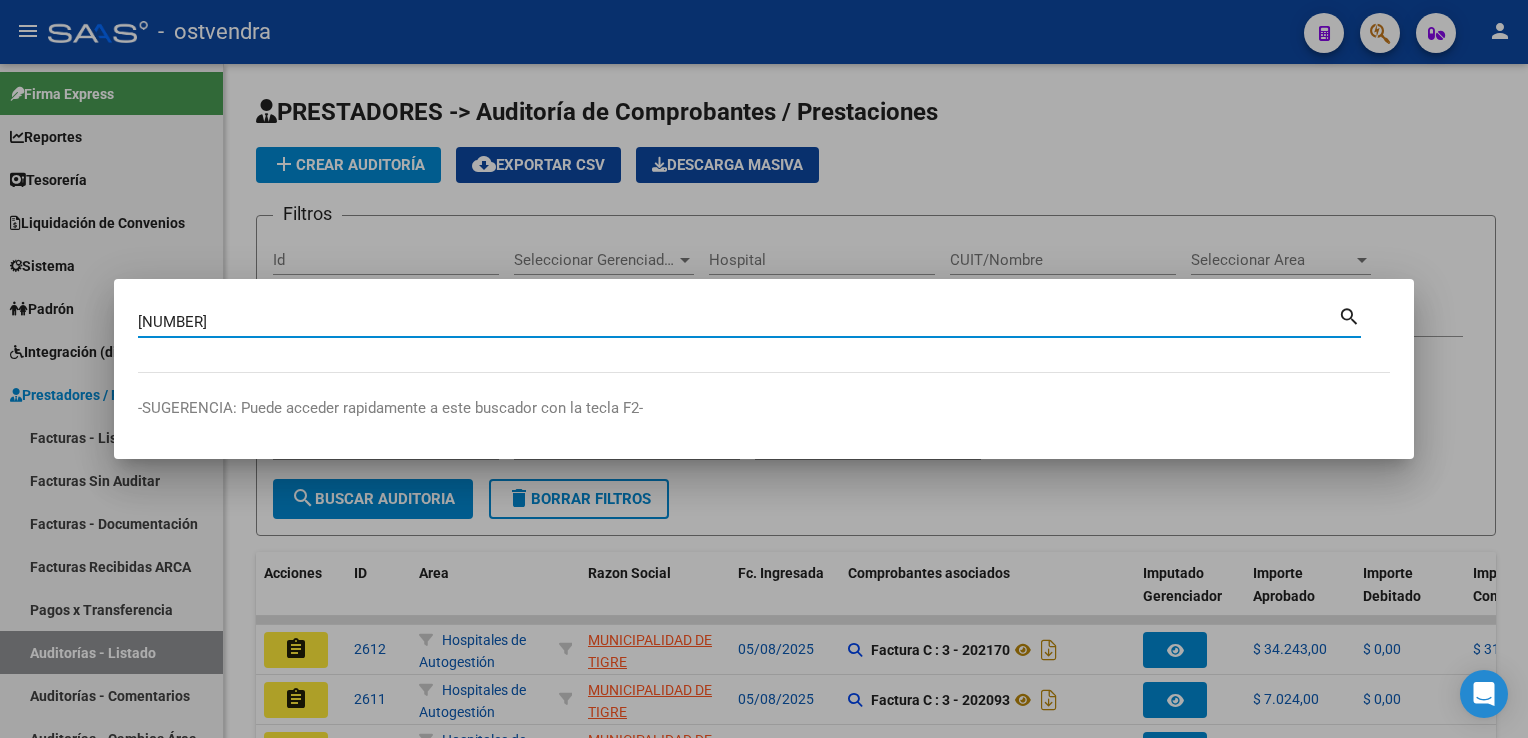 type on "[NUMBER]" 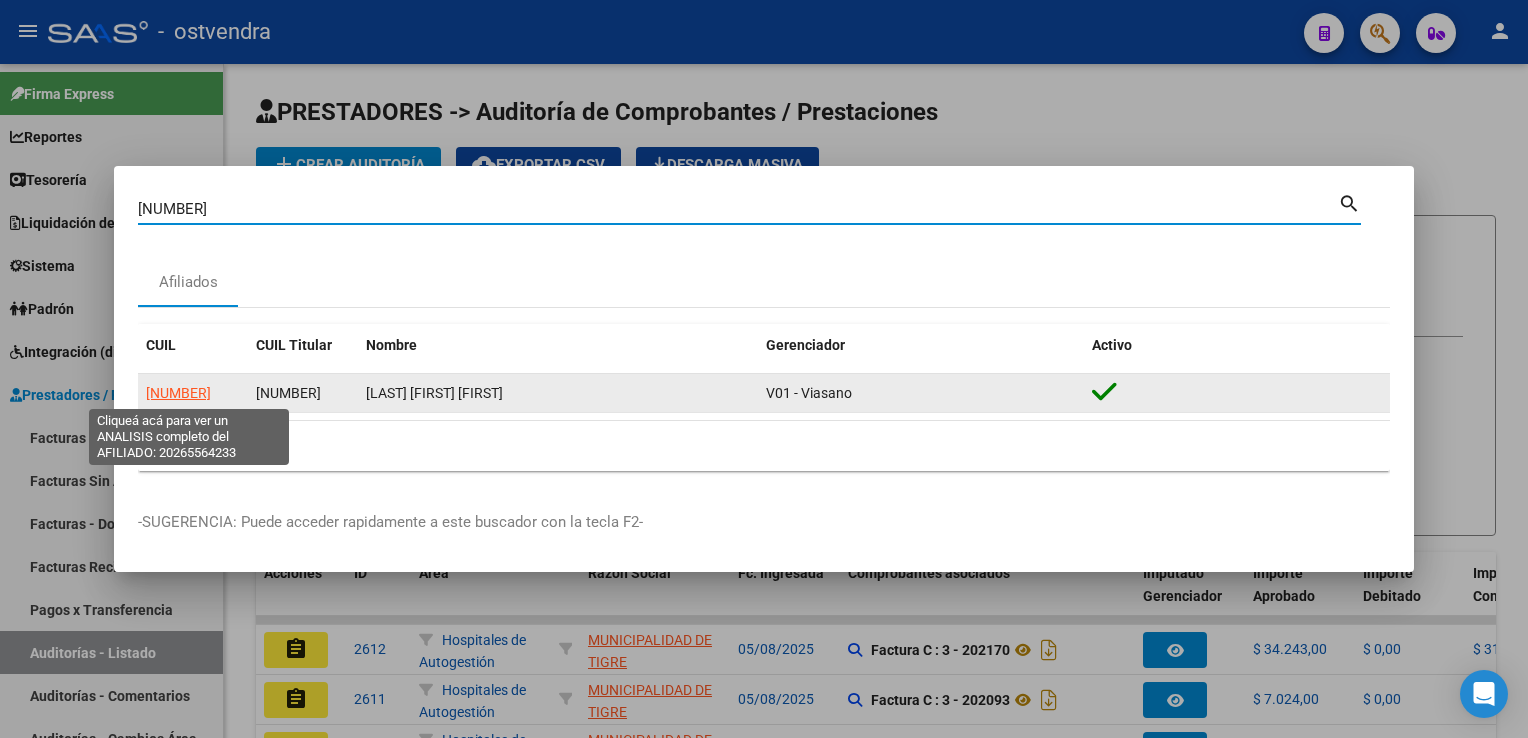 click on "[NUMBER]" 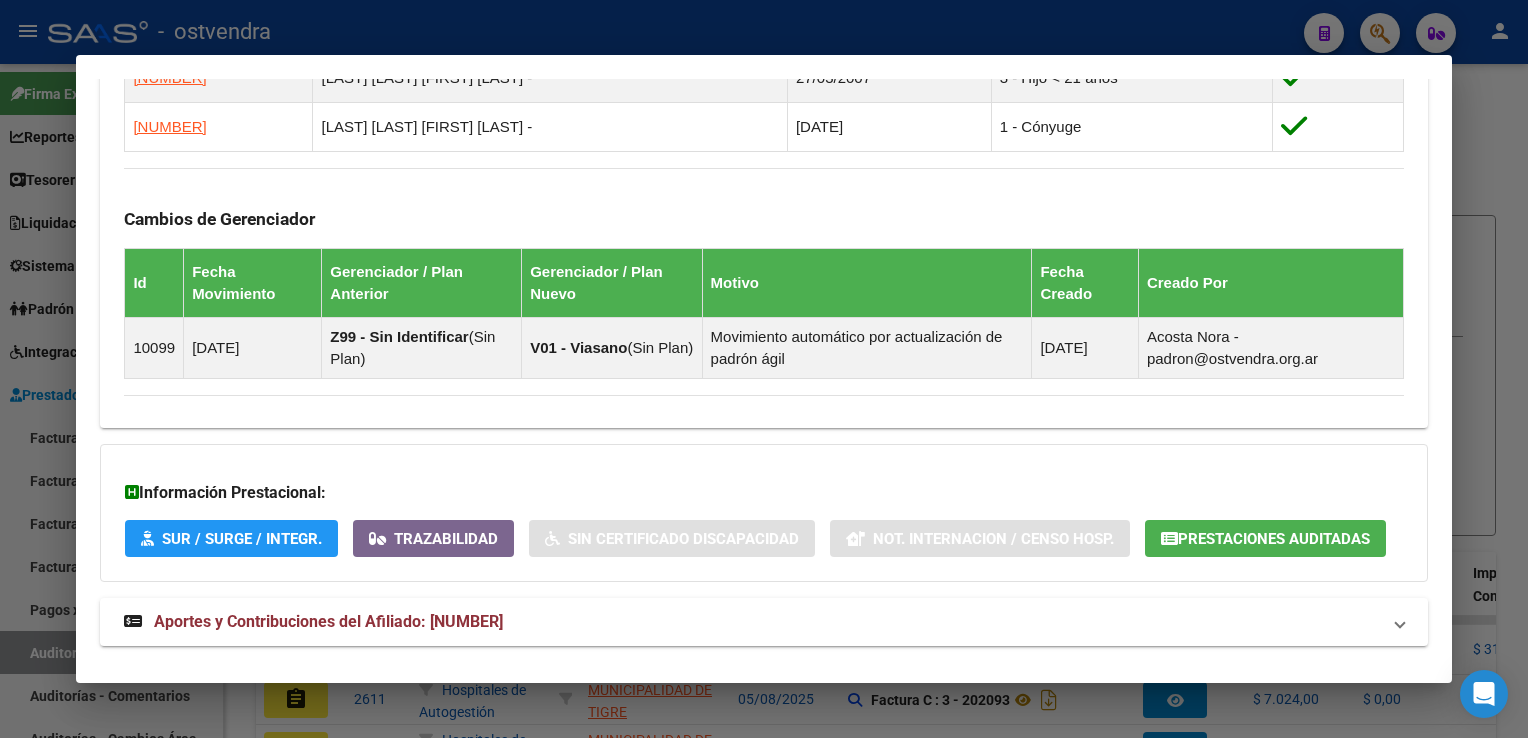 scroll, scrollTop: 1343, scrollLeft: 0, axis: vertical 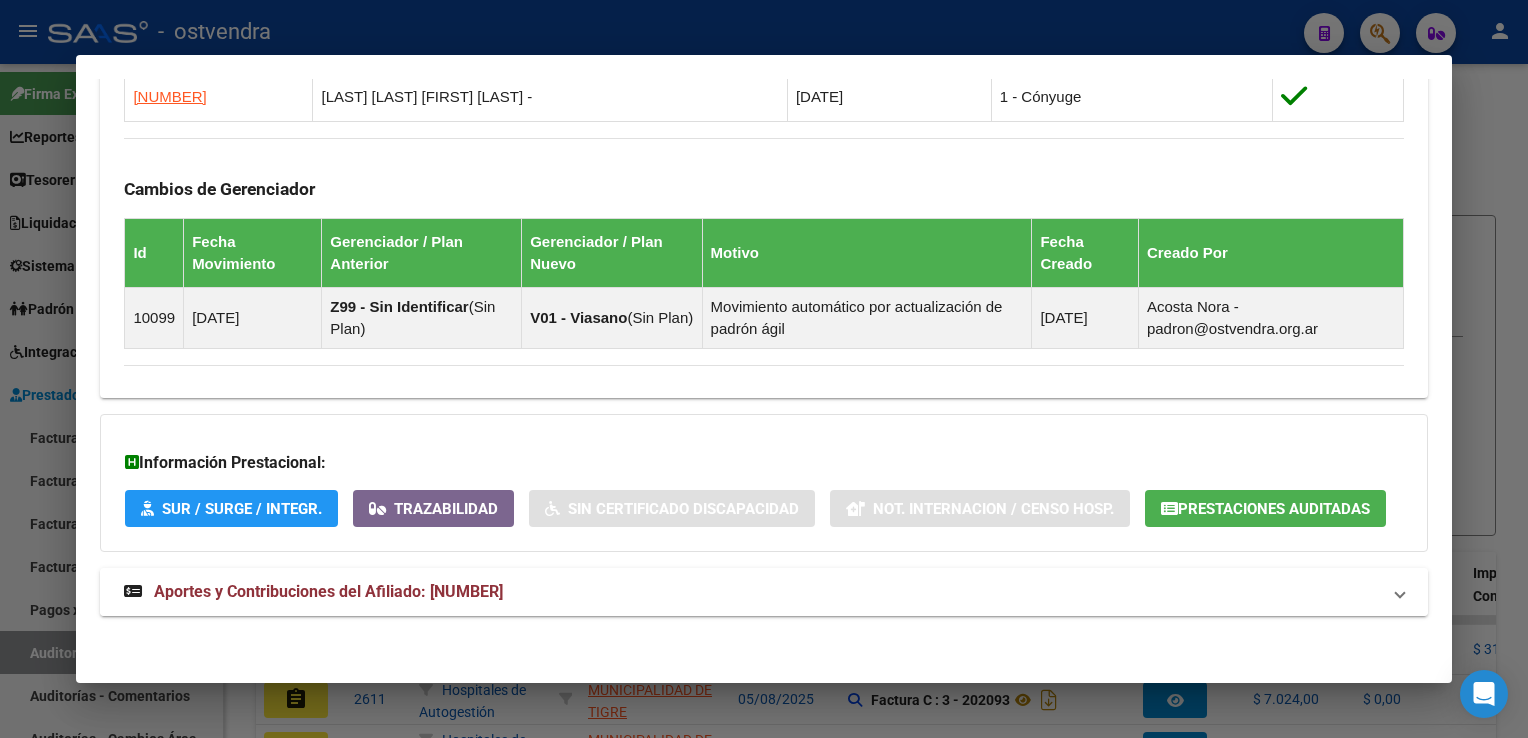 click on "Aportes y Contribuciones del Afiliado: [NUMBER]" at bounding box center (328, 591) 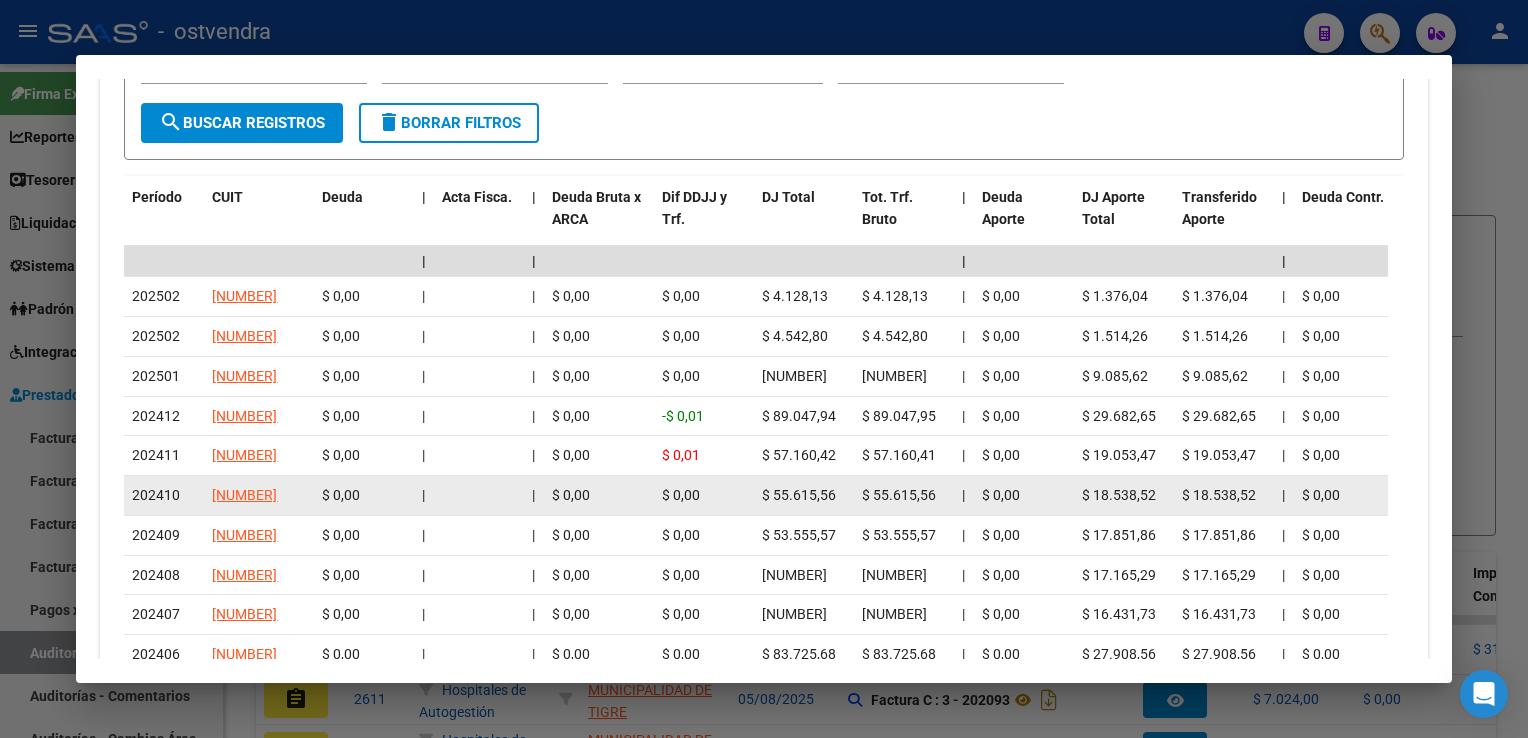 scroll, scrollTop: 2318, scrollLeft: 0, axis: vertical 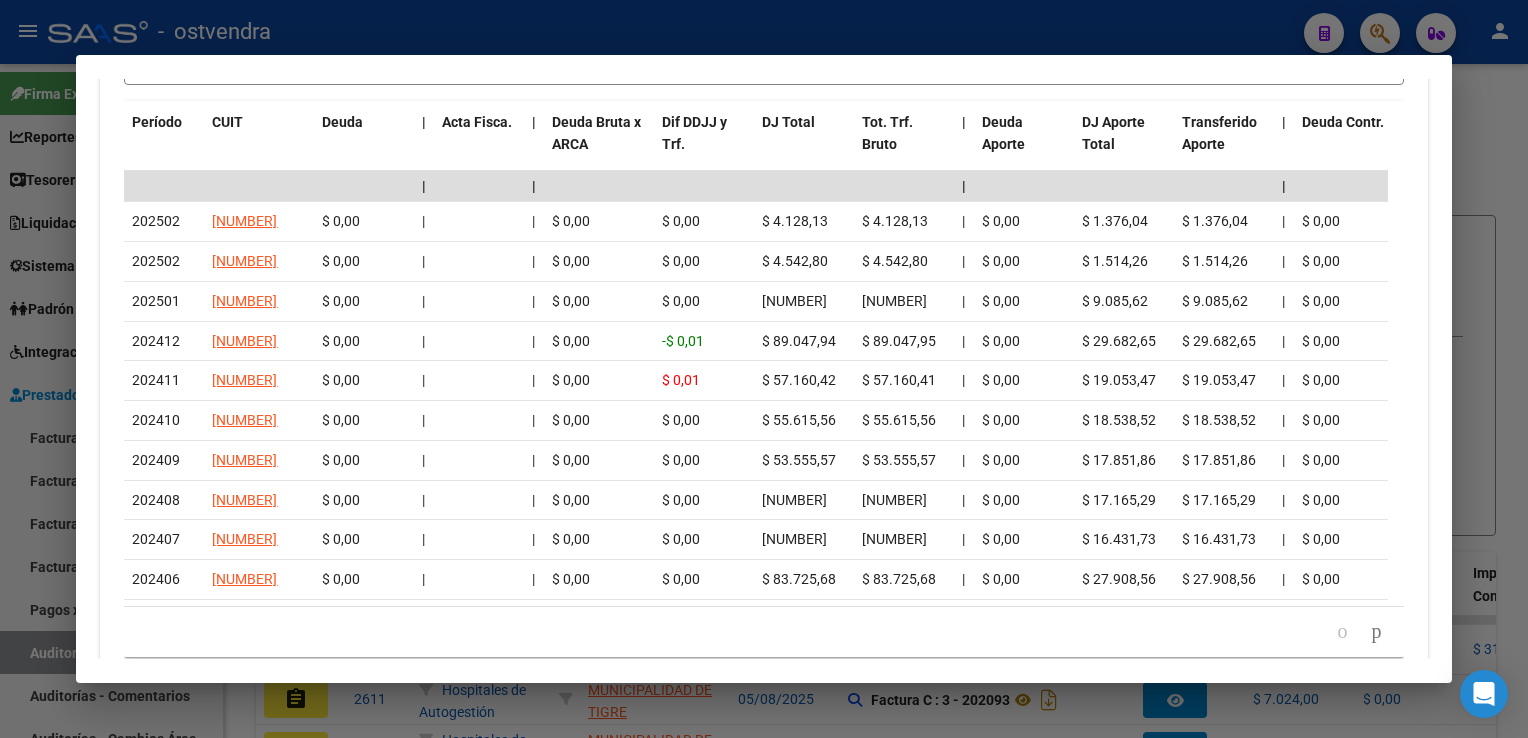 drag, startPoint x: 1519, startPoint y: 150, endPoint x: 1495, endPoint y: 150, distance: 24 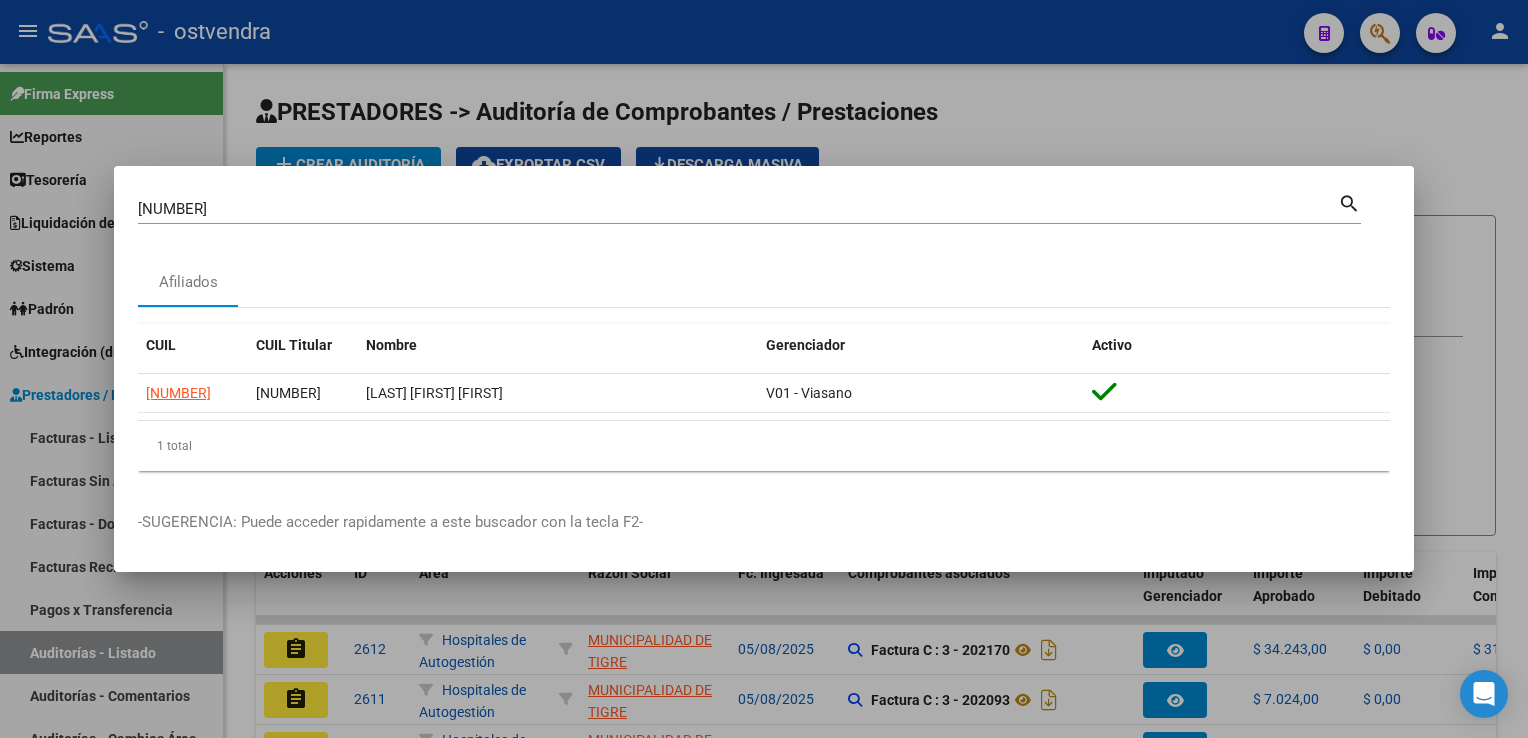 click at bounding box center [764, 369] 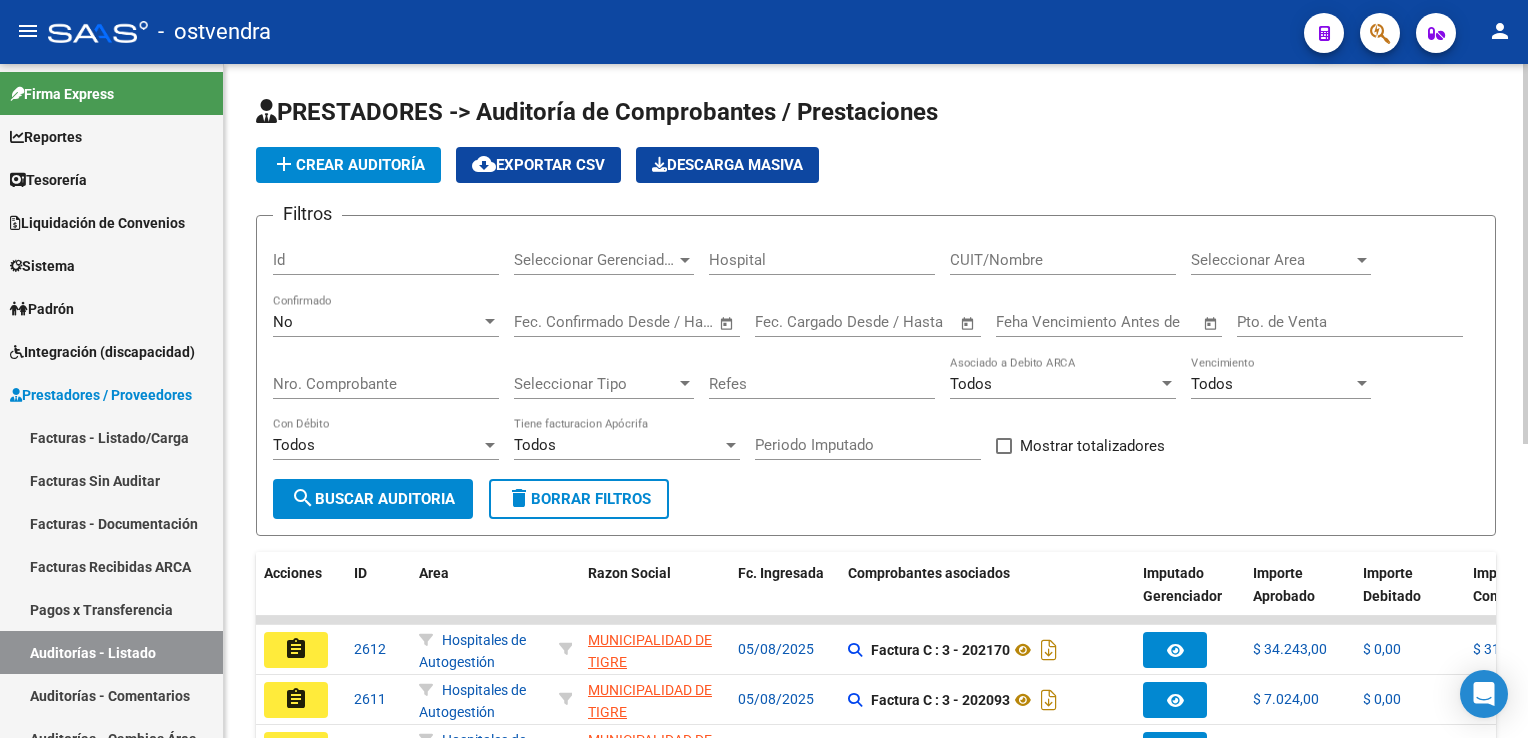 click on "PRESTADORES -> Auditoría de Comprobantes / Prestaciones add  Crear Auditoría
cloud_download  Exportar CSV   Descarga Masiva
Filtros Id Seleccionar Gerenciador Seleccionar Gerenciador Hospital CUIT/Nombre Seleccionar Area Seleccionar Area No Confirmado Start date – End date Fec. Confirmado Desde / Hasta Start date – End date Fec. Cargado Desde / Hasta Feha Vencimiento Antes de Pto. de Venta Nro. Comprobante Seleccionar Tipo Seleccionar Tipo Refes Todos Asociado a Debito ARCA Todos Vencimiento Todos Con Débito Todos Tiene facturacion Apócrifa Periodo Imputado    Mostrar totalizadores search  Buscar Auditoria  delete  Borrar Filtros" 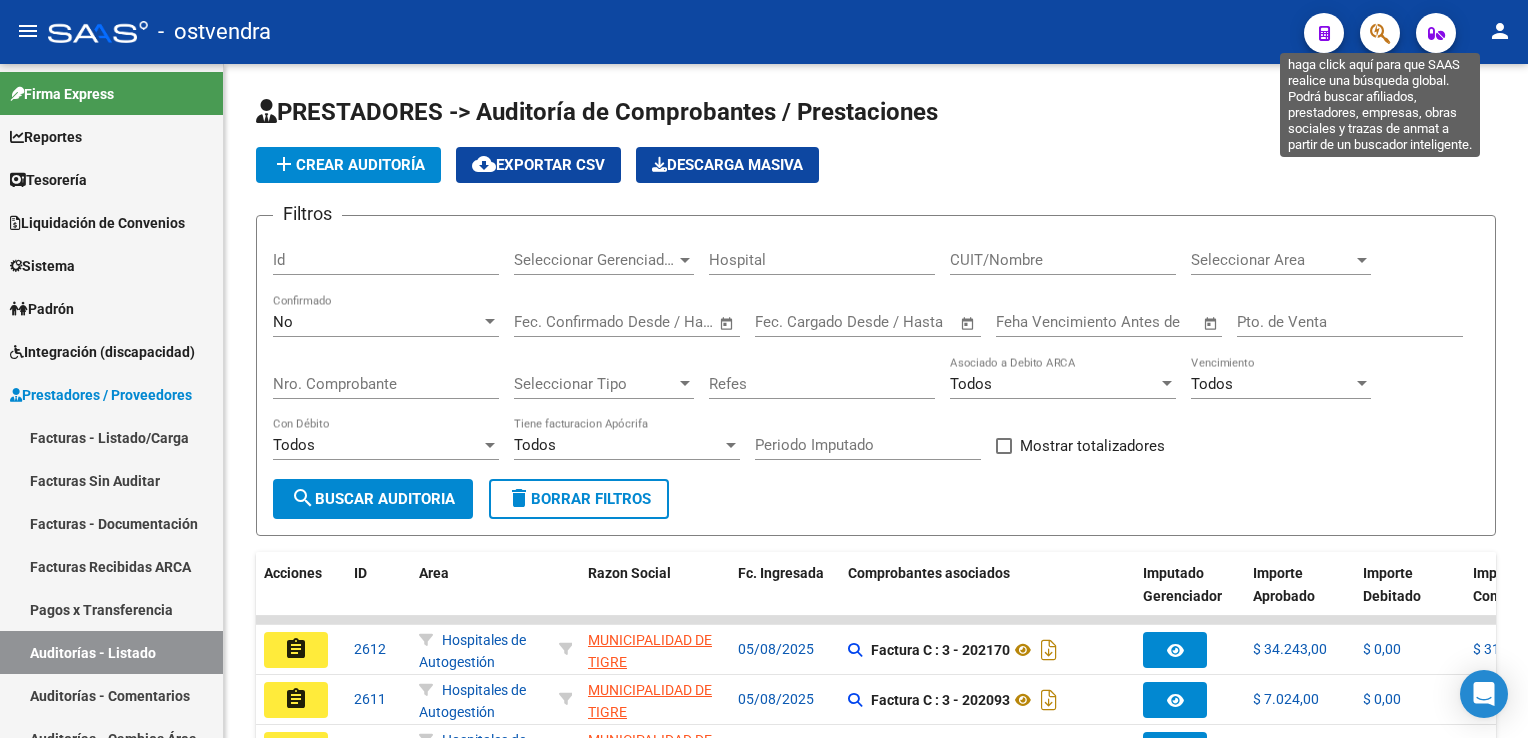 click 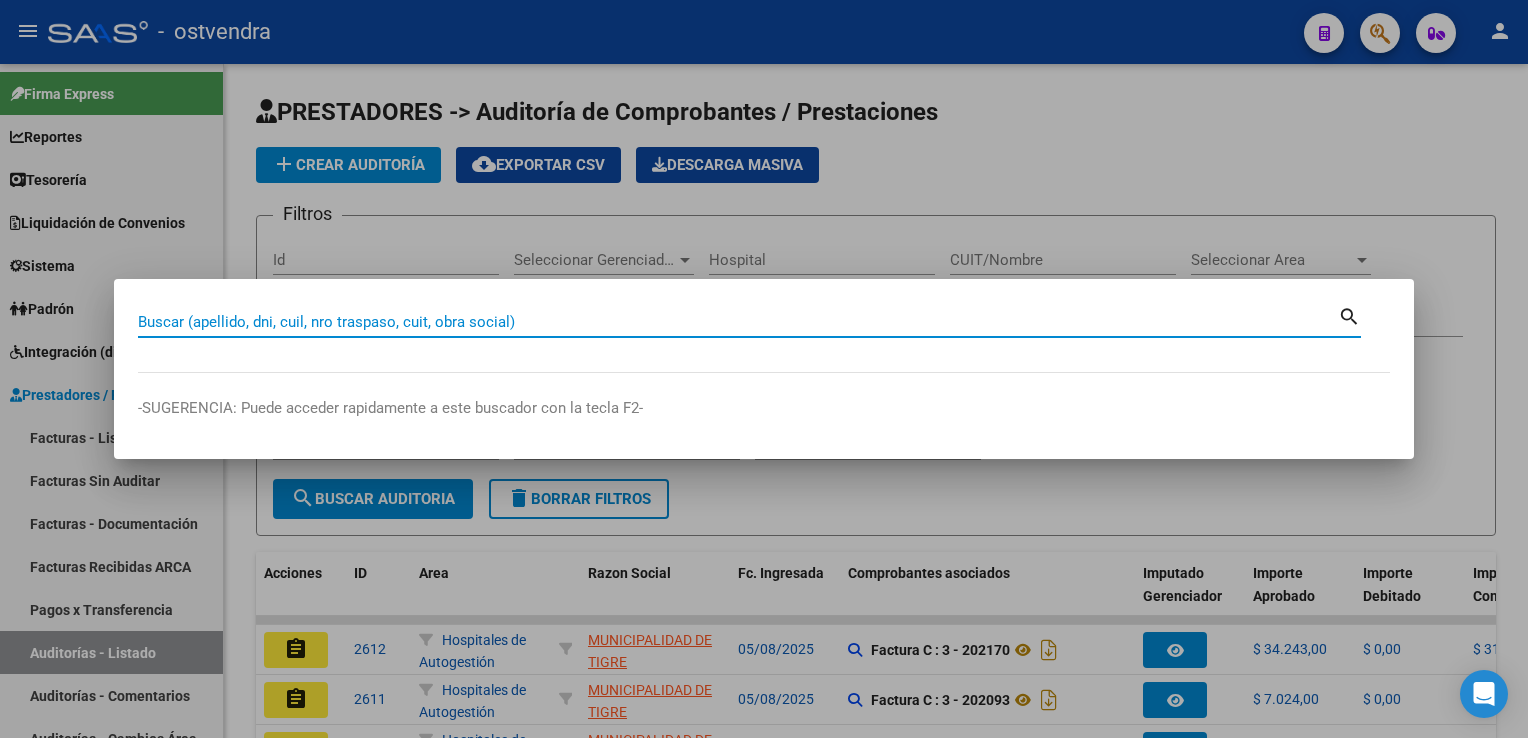 click on "Buscar (apellido, dni, cuil, nro traspaso, cuit, obra social)" at bounding box center (738, 322) 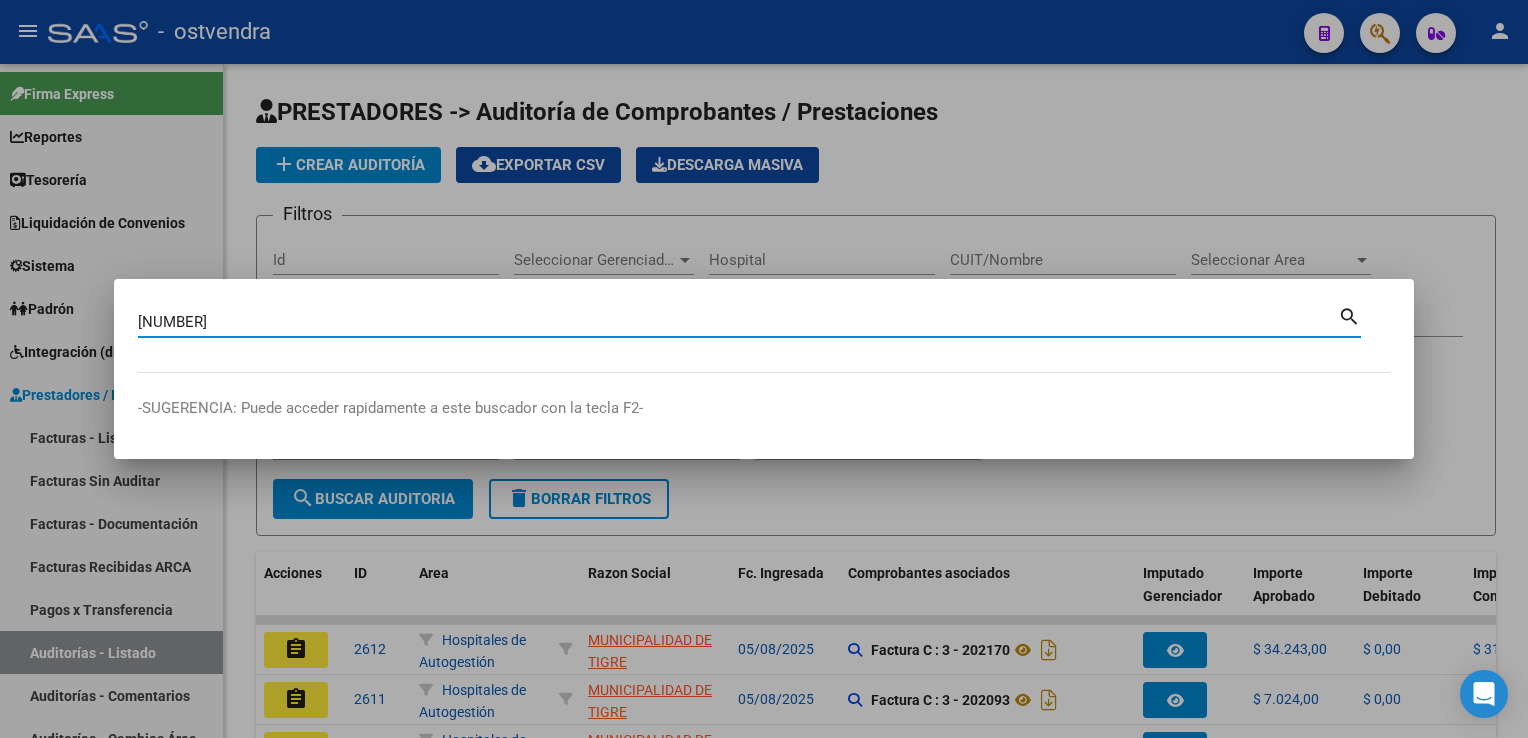 type on "[NUMBER]" 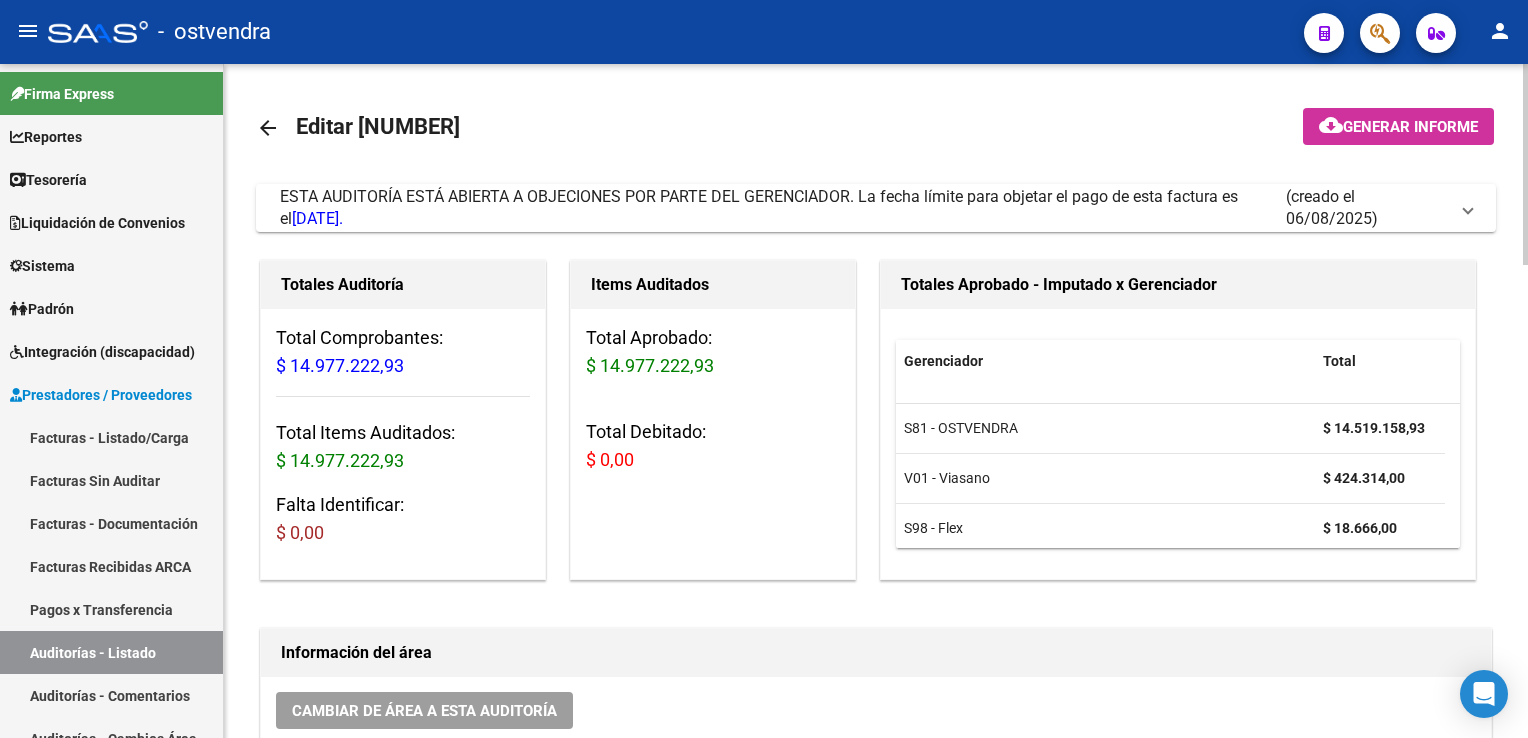 scroll, scrollTop: 0, scrollLeft: 0, axis: both 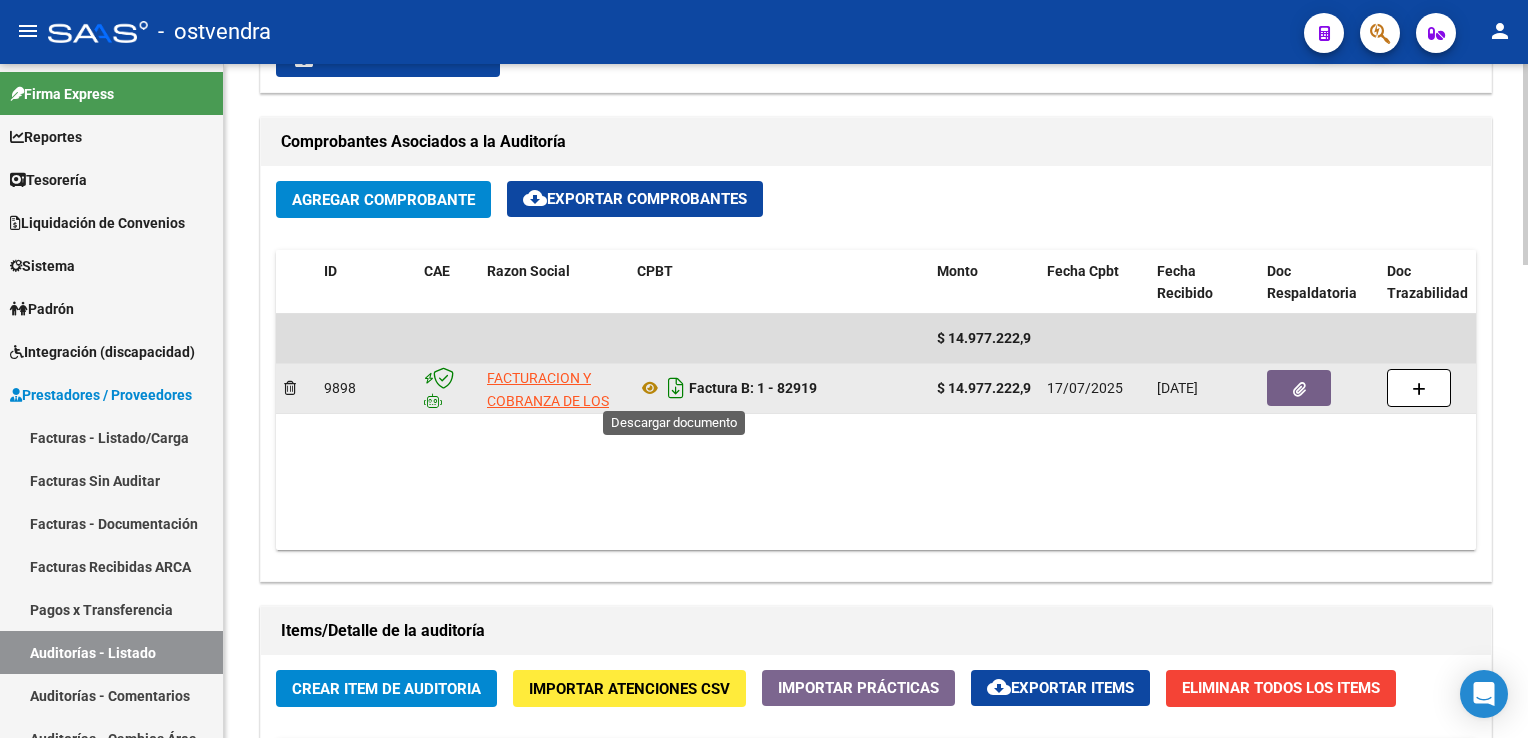 click 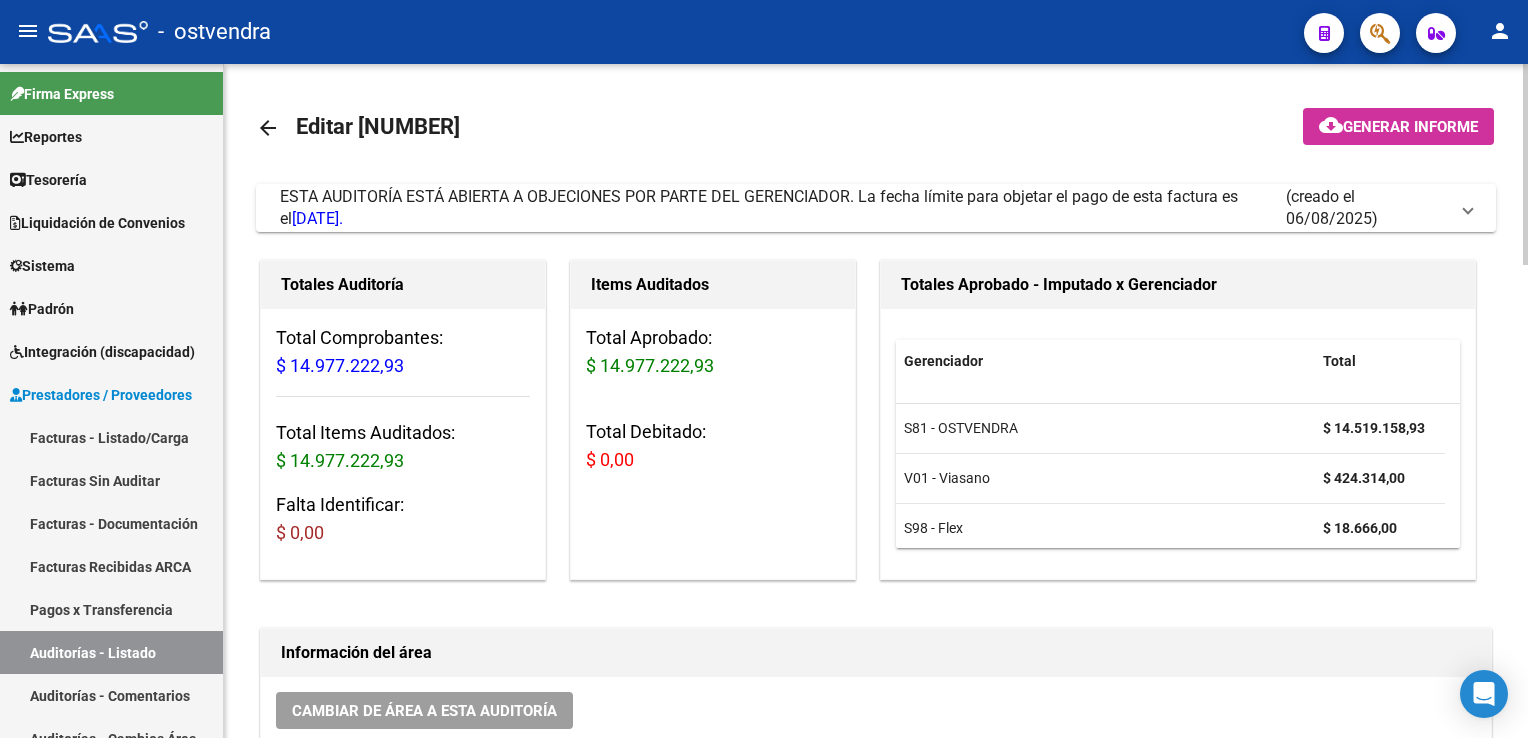 scroll, scrollTop: 0, scrollLeft: 0, axis: both 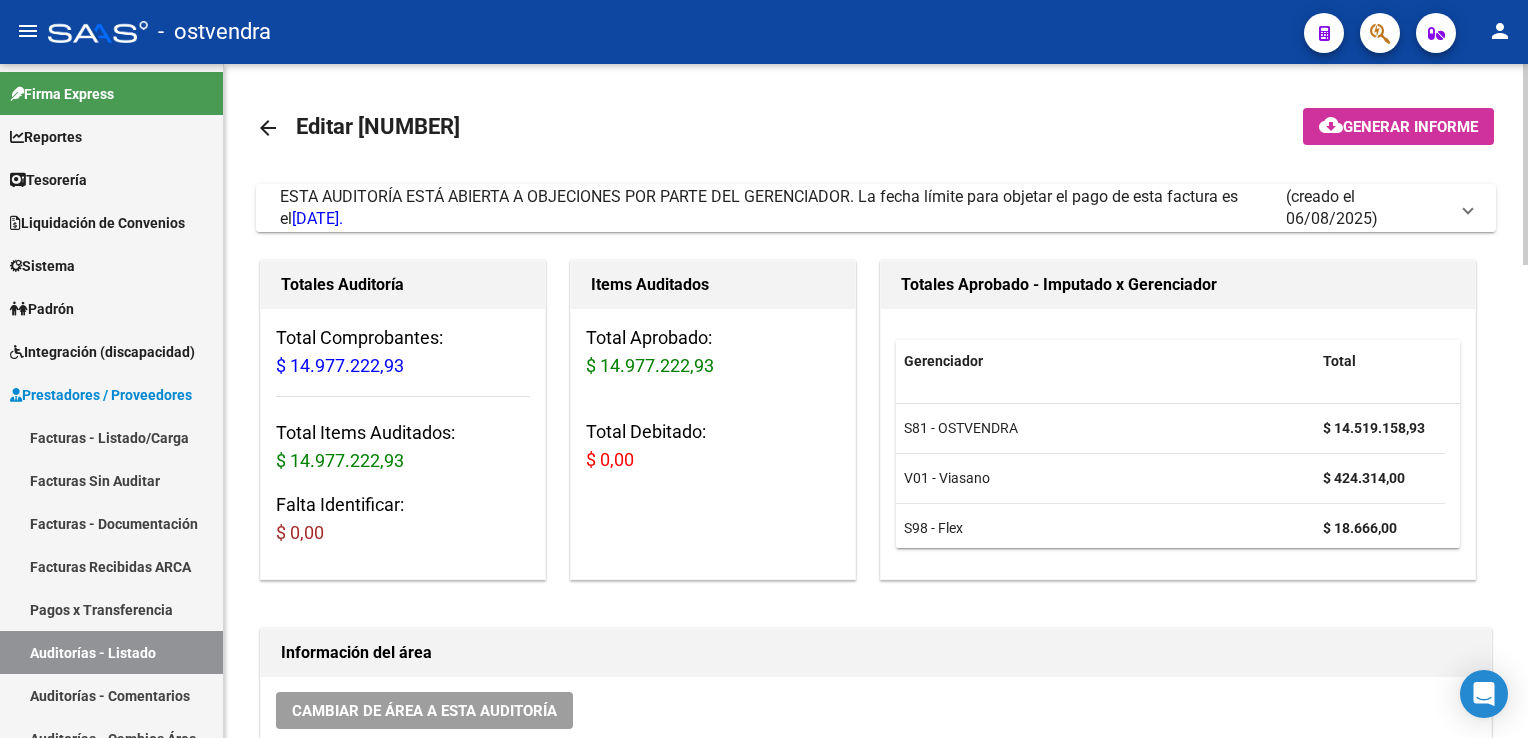 click on "ESTA AUDITORÍA ESTÁ ABIERTA A OBJECIONES POR PARTE DEL GERENCIADOR. La fecha límite para objetar el pago de esta factura es el  15/08/2025.   (creado el 06/08/2025)" at bounding box center (876, 208) 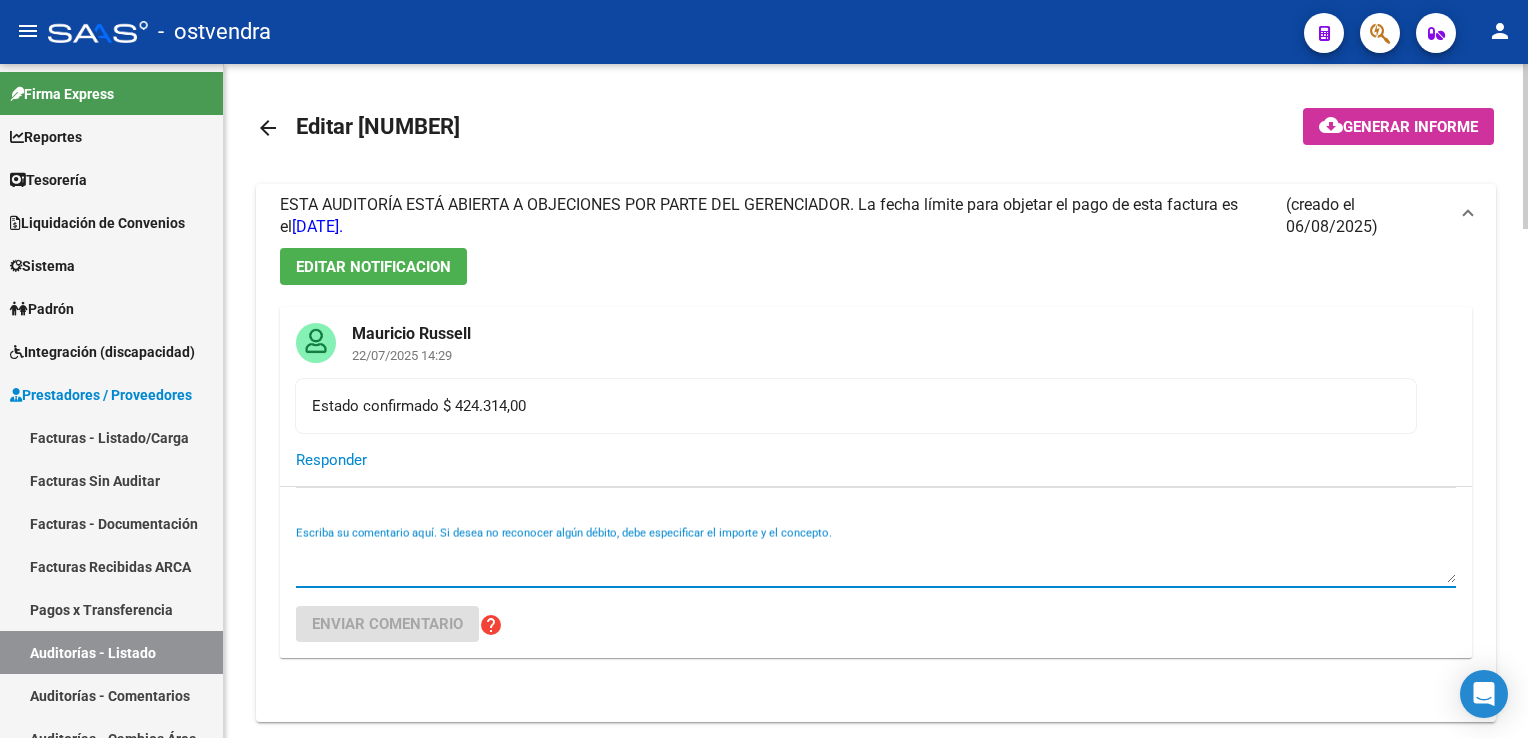 click on "Escriba su comentario aquí. Si desea no reconocer algún débito, debe especificar el importe y el concepto." at bounding box center [876, 563] 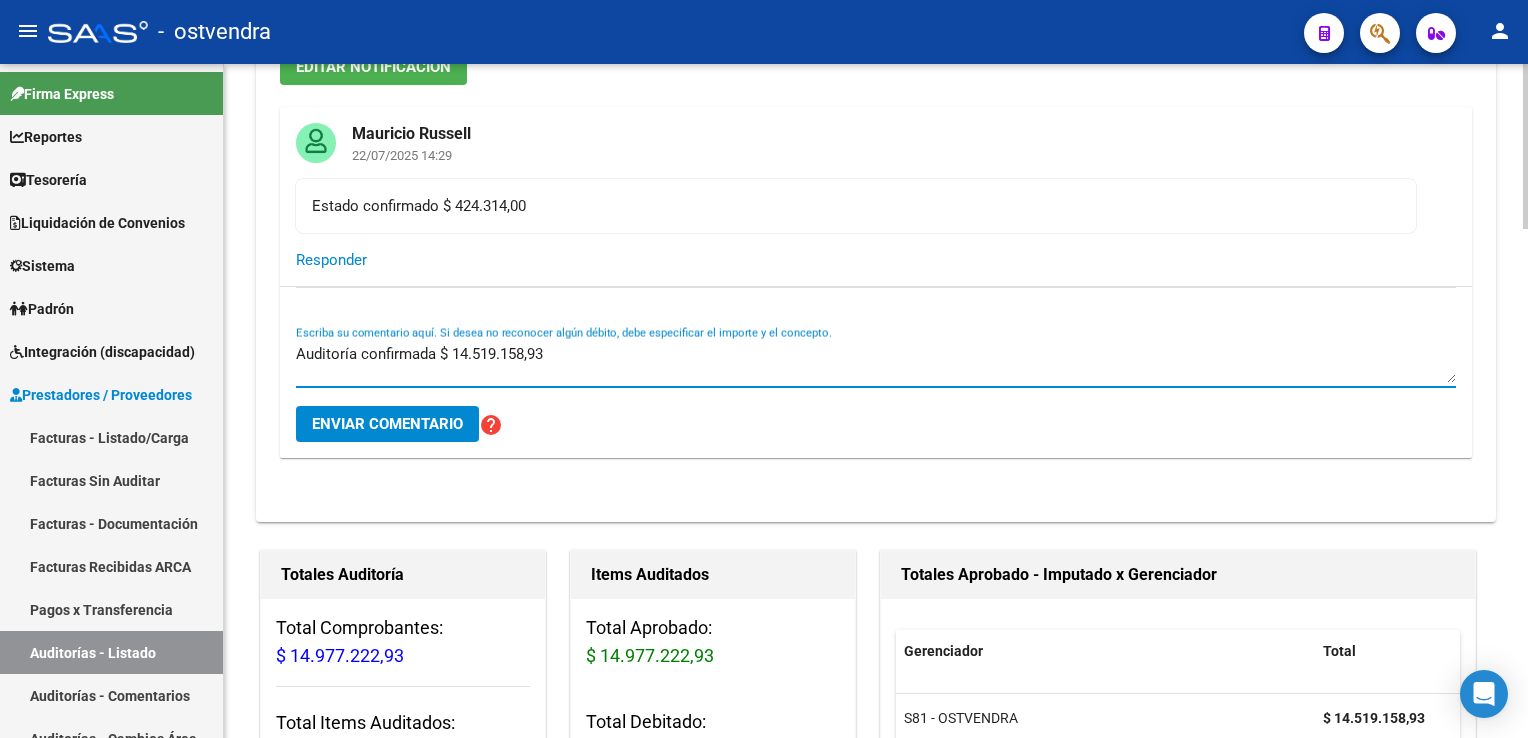 scroll, scrollTop: 300, scrollLeft: 0, axis: vertical 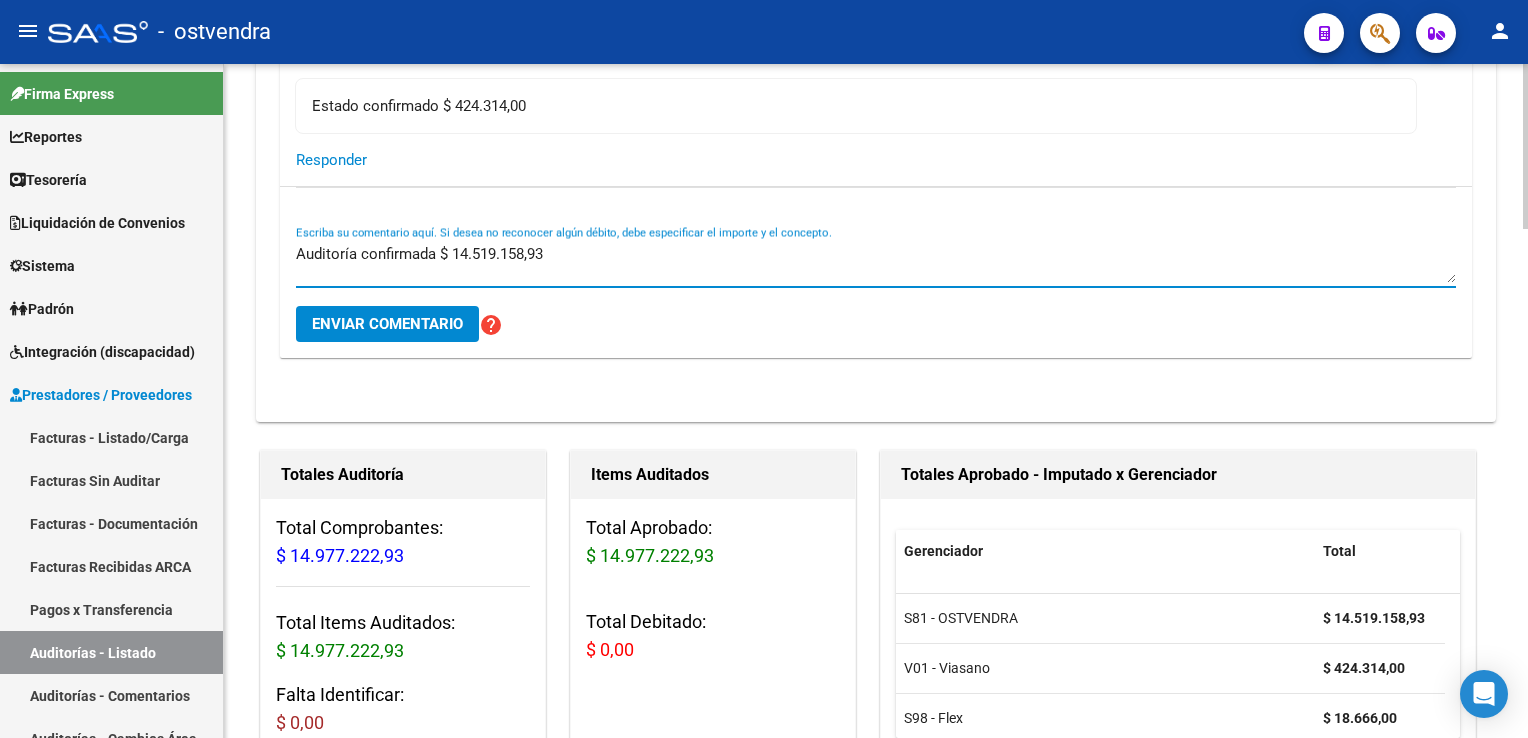 type on "Auditoría confirmada $ 14.519.158,93" 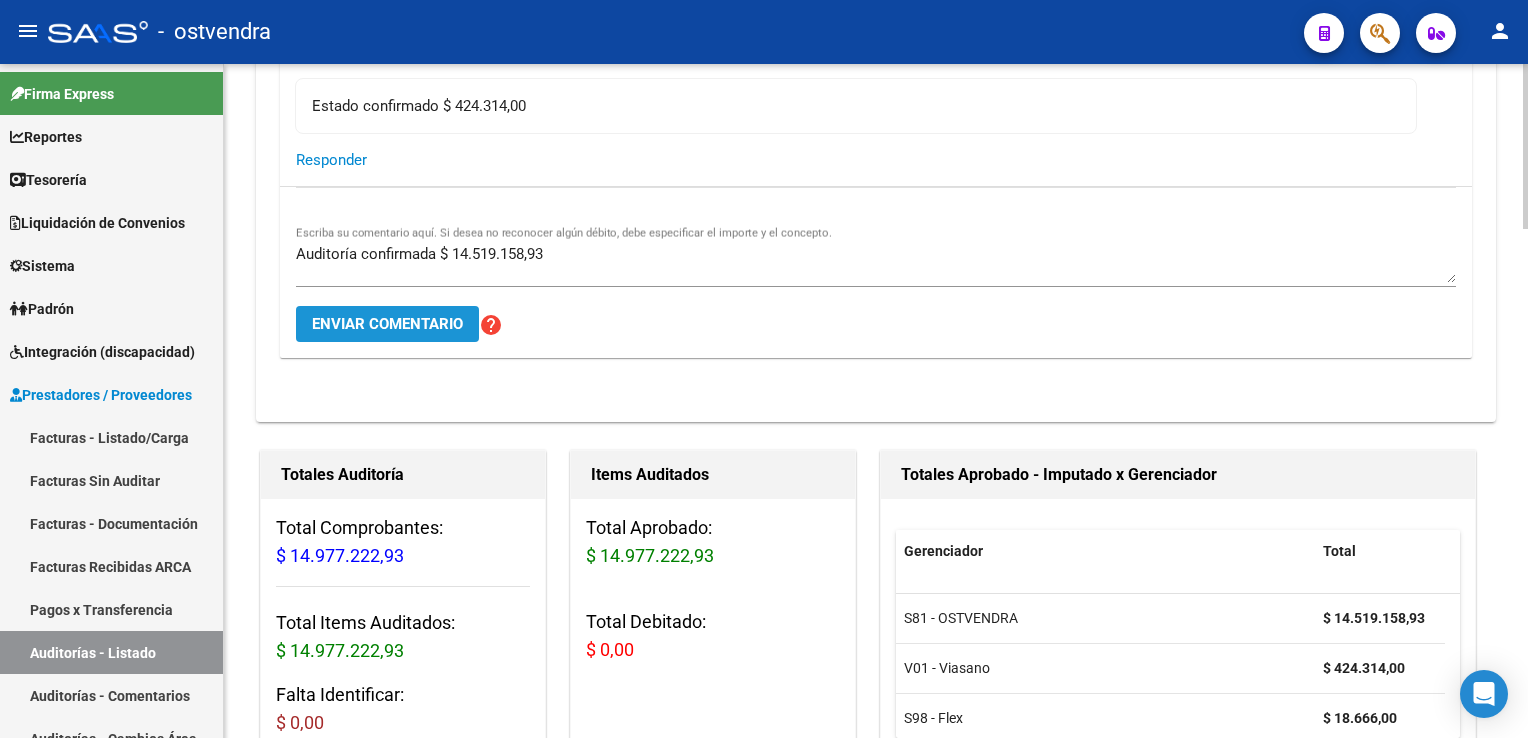 click on "Enviar comentario" 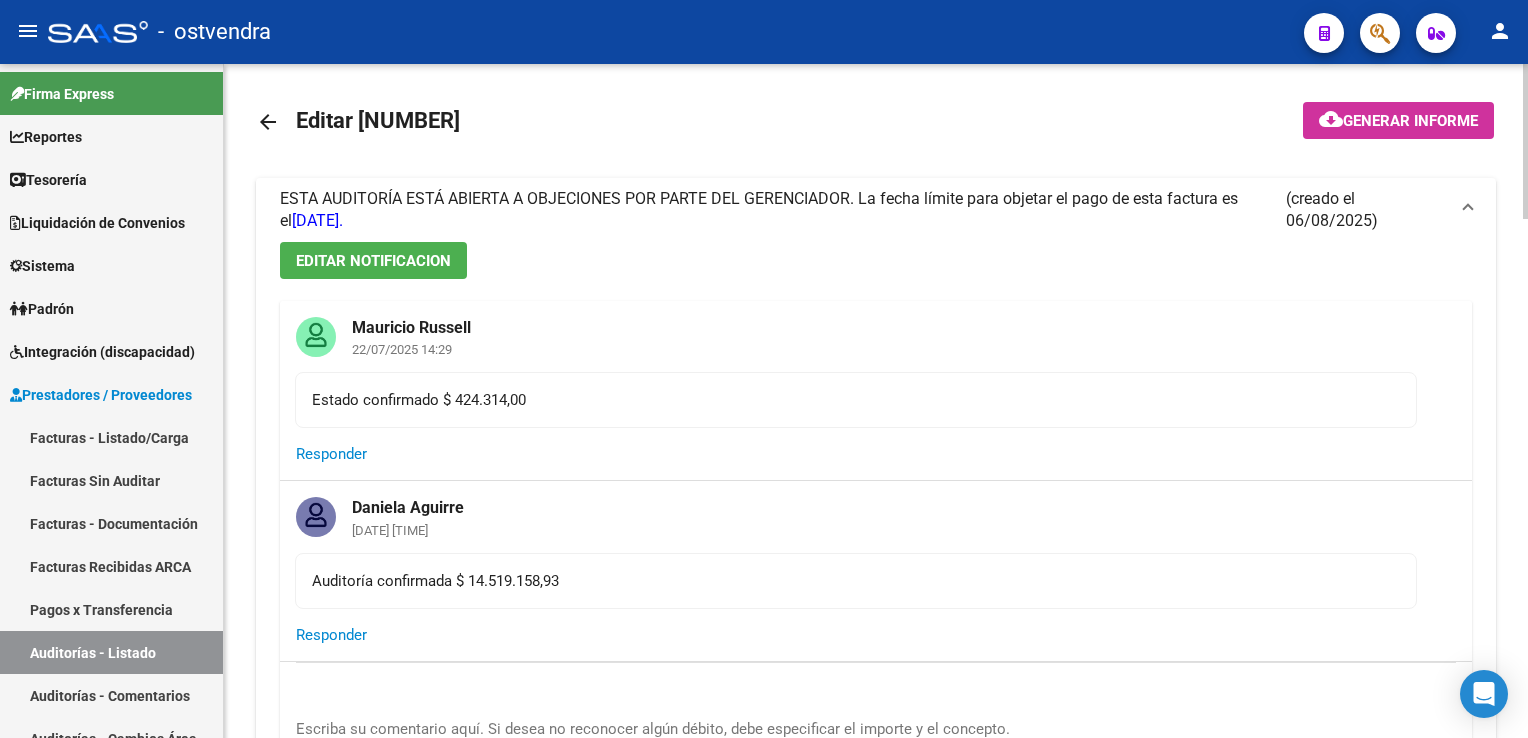 scroll, scrollTop: 0, scrollLeft: 0, axis: both 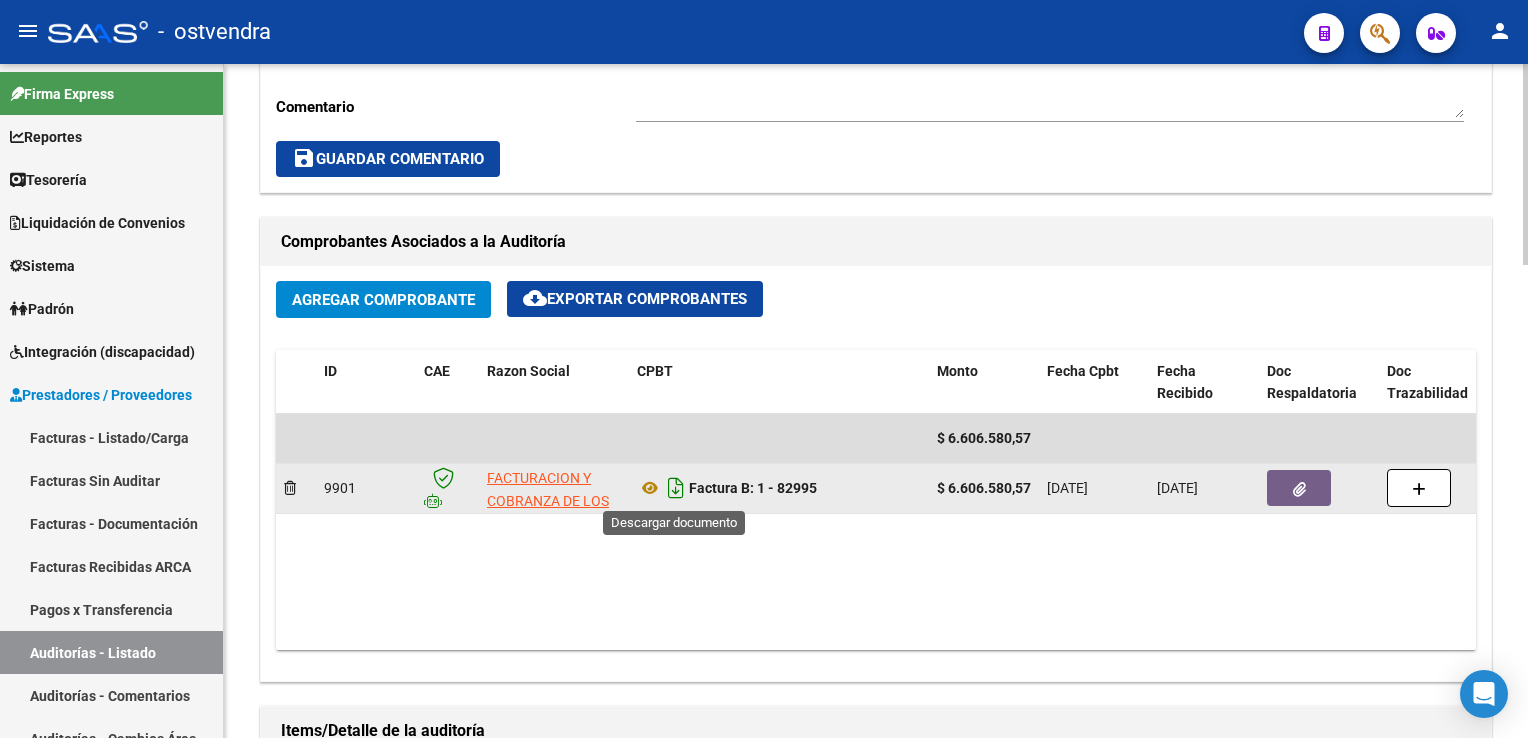 click 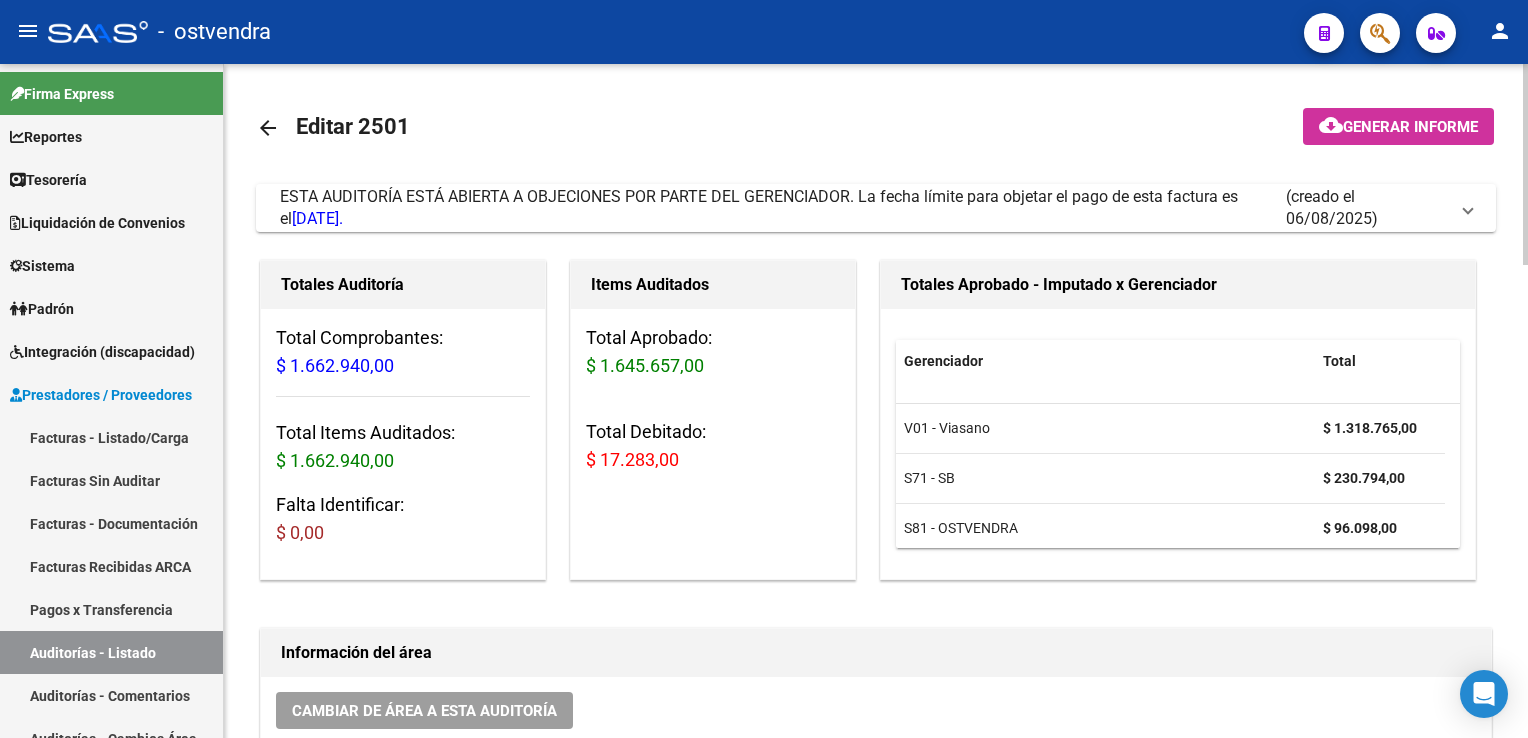 scroll, scrollTop: 0, scrollLeft: 0, axis: both 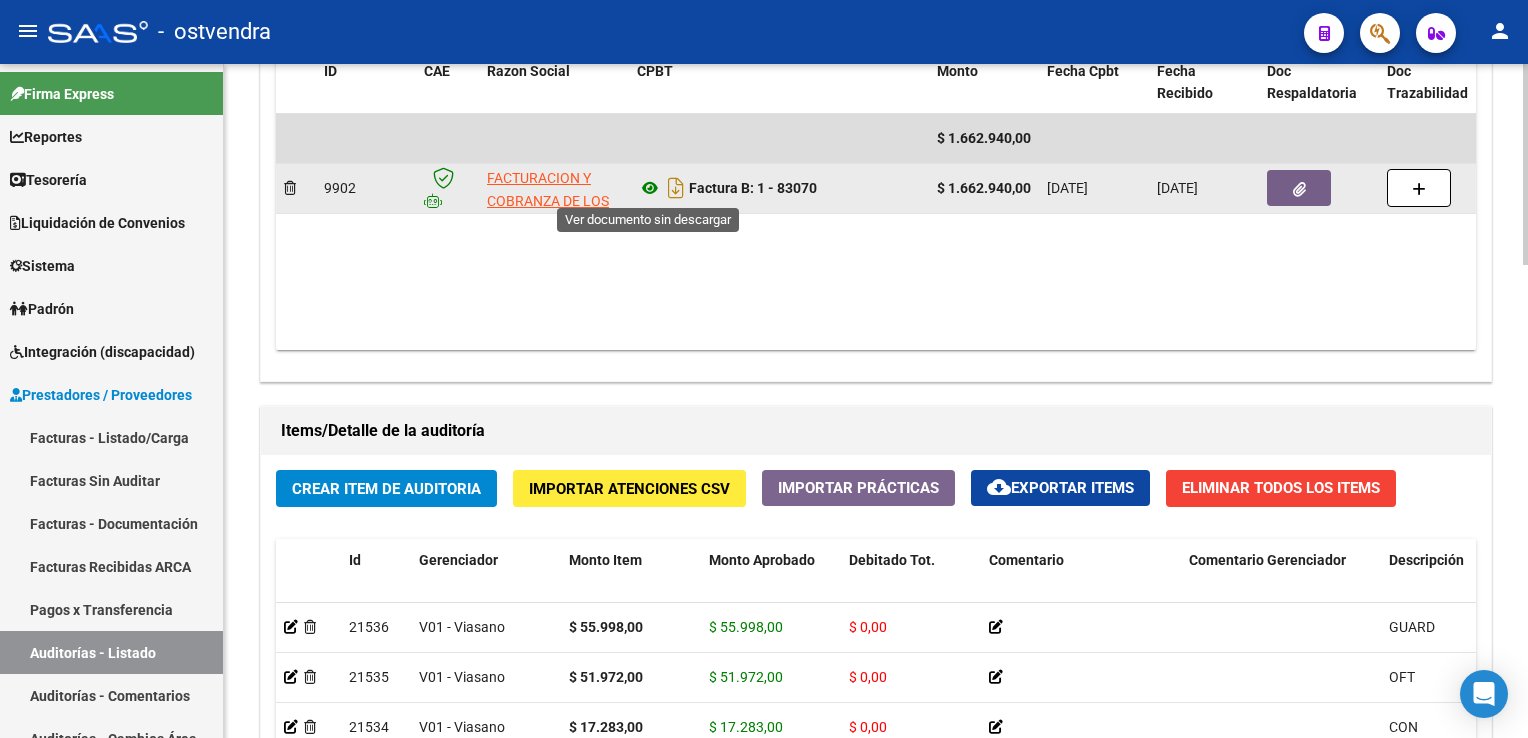 click 